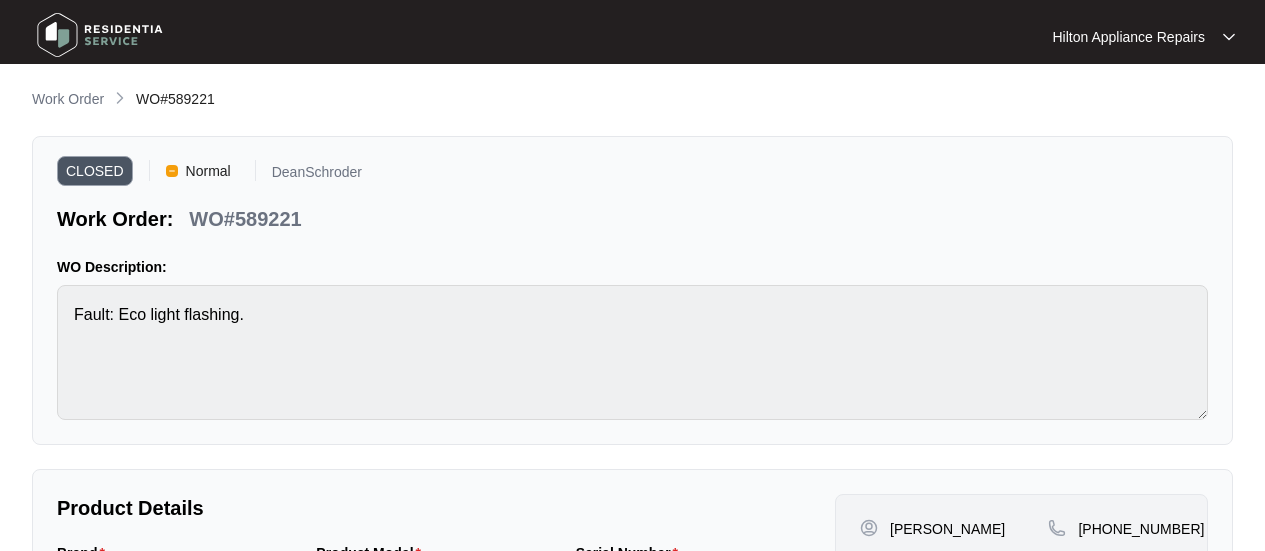 scroll, scrollTop: 0, scrollLeft: 0, axis: both 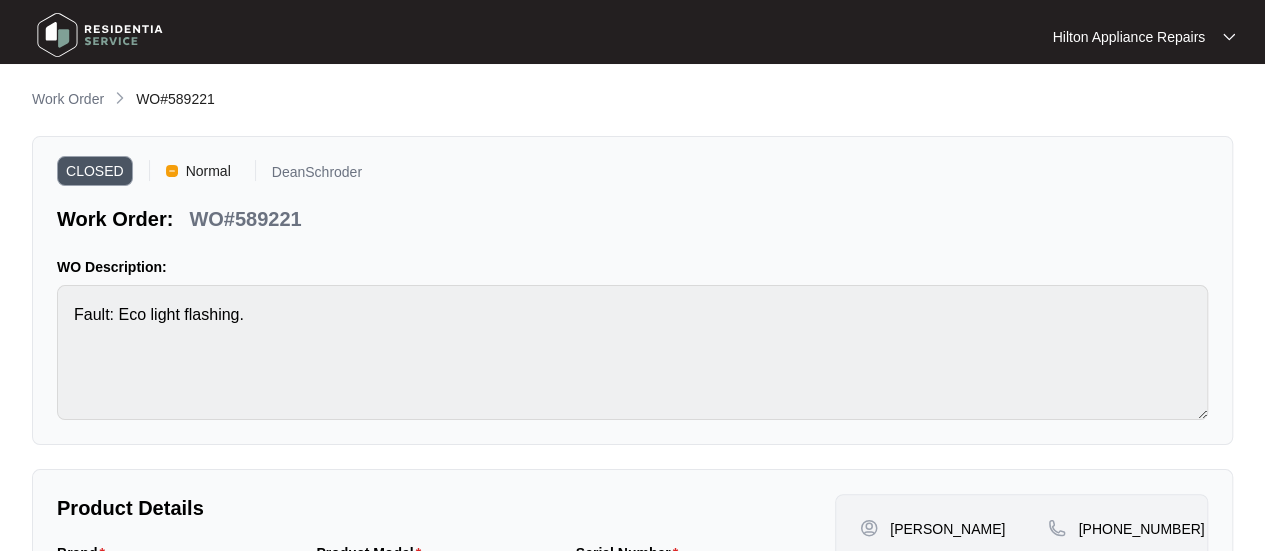 drag, startPoint x: 0, startPoint y: 0, endPoint x: 58, endPoint y: 98, distance: 113.87713 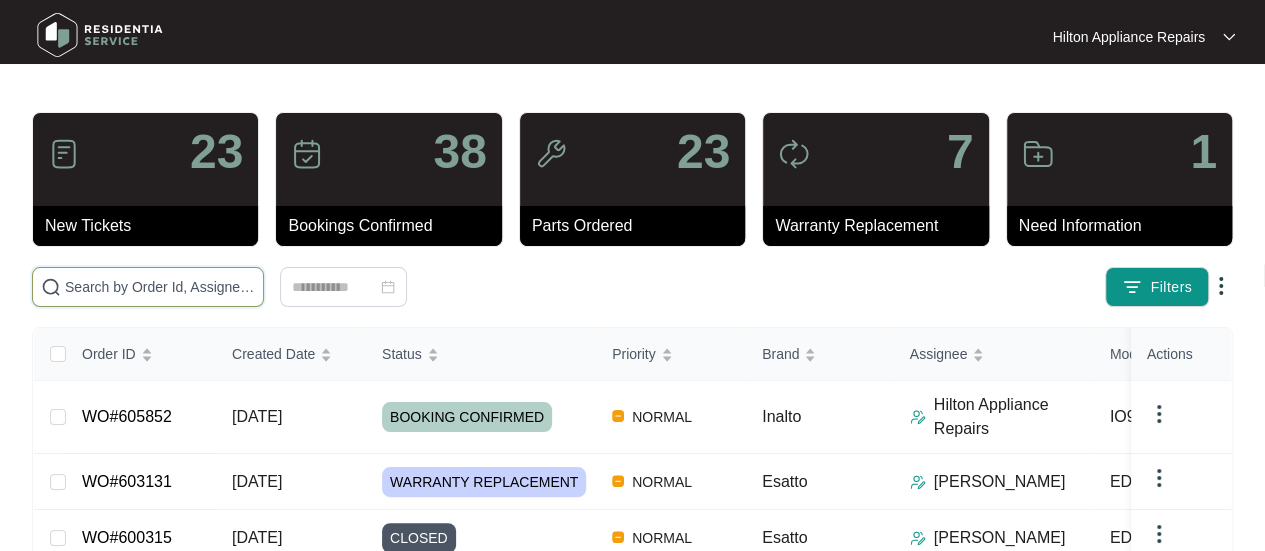 click at bounding box center [160, 287] 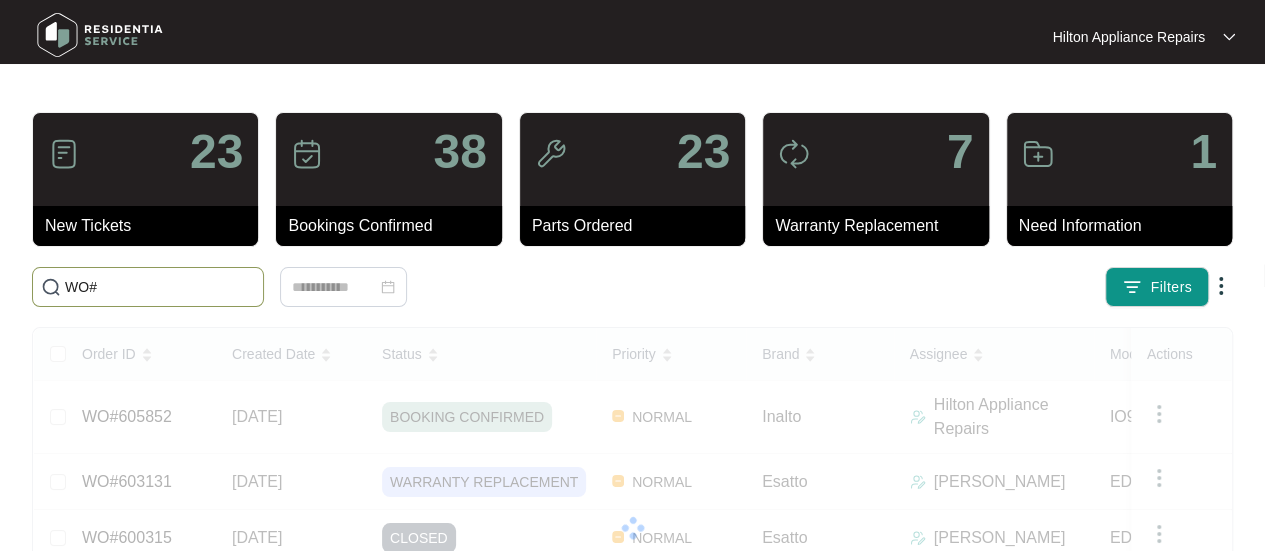 paste on "607904" 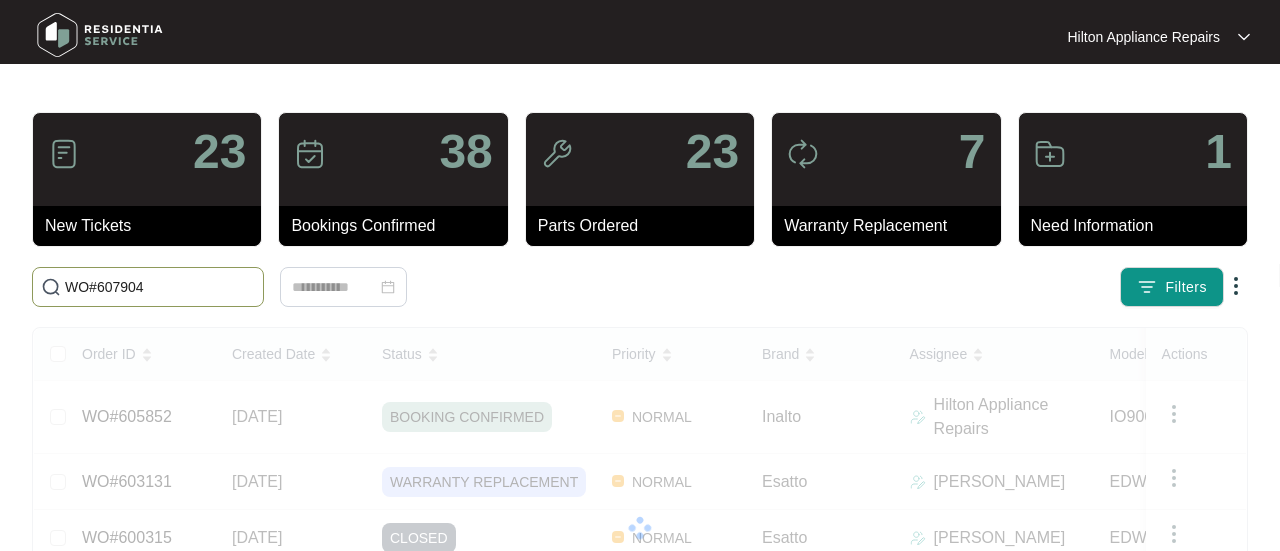 type on "WO#607904" 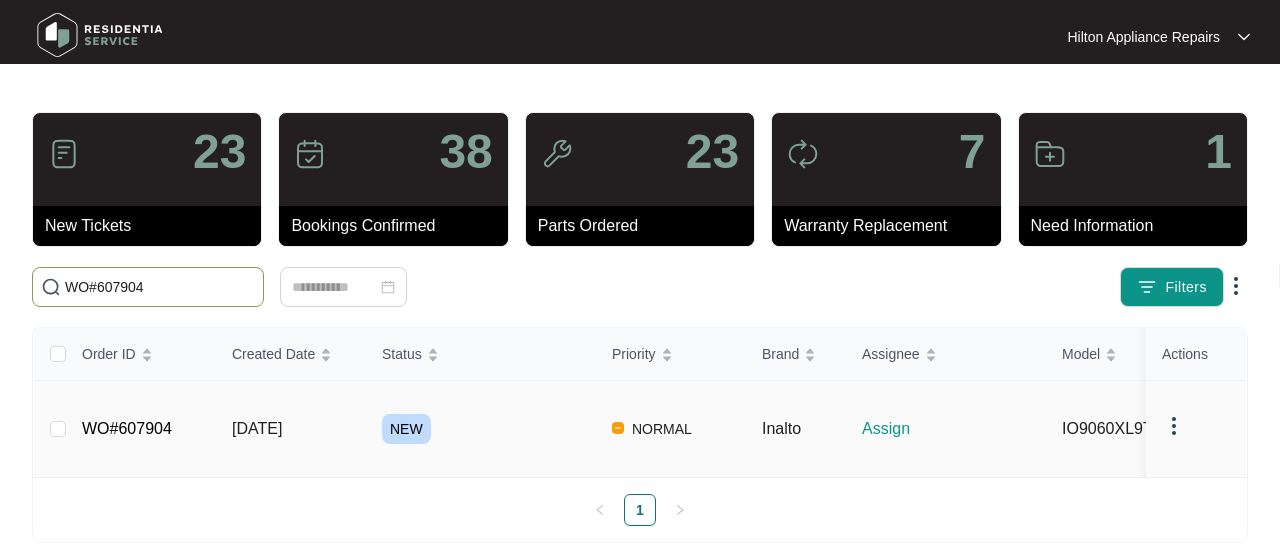 click on "[DATE]" at bounding box center (257, 428) 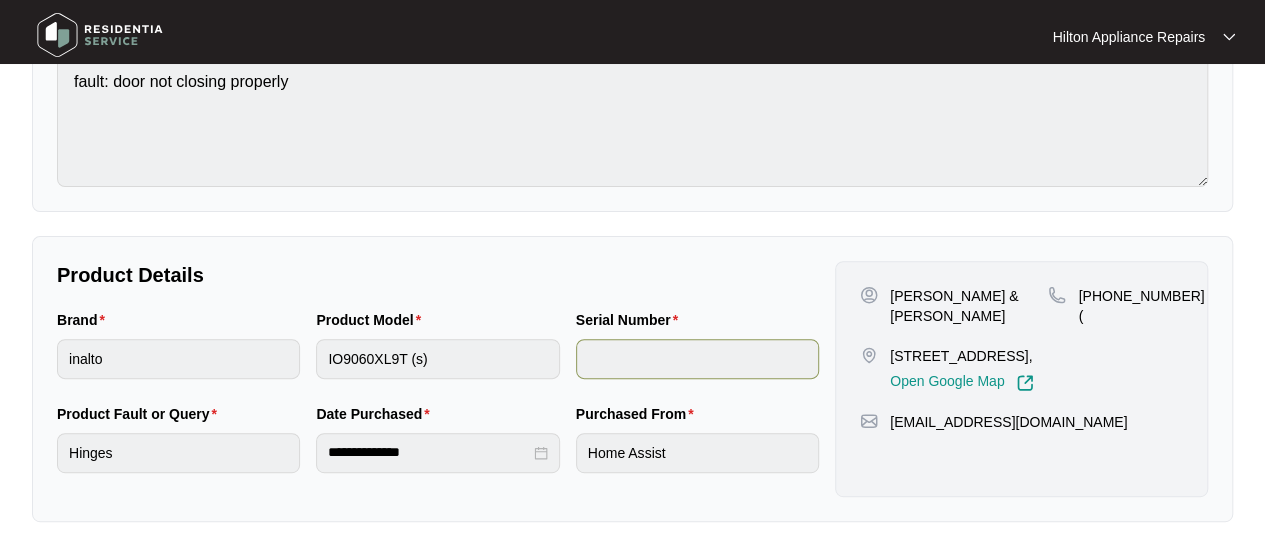 scroll, scrollTop: 33, scrollLeft: 0, axis: vertical 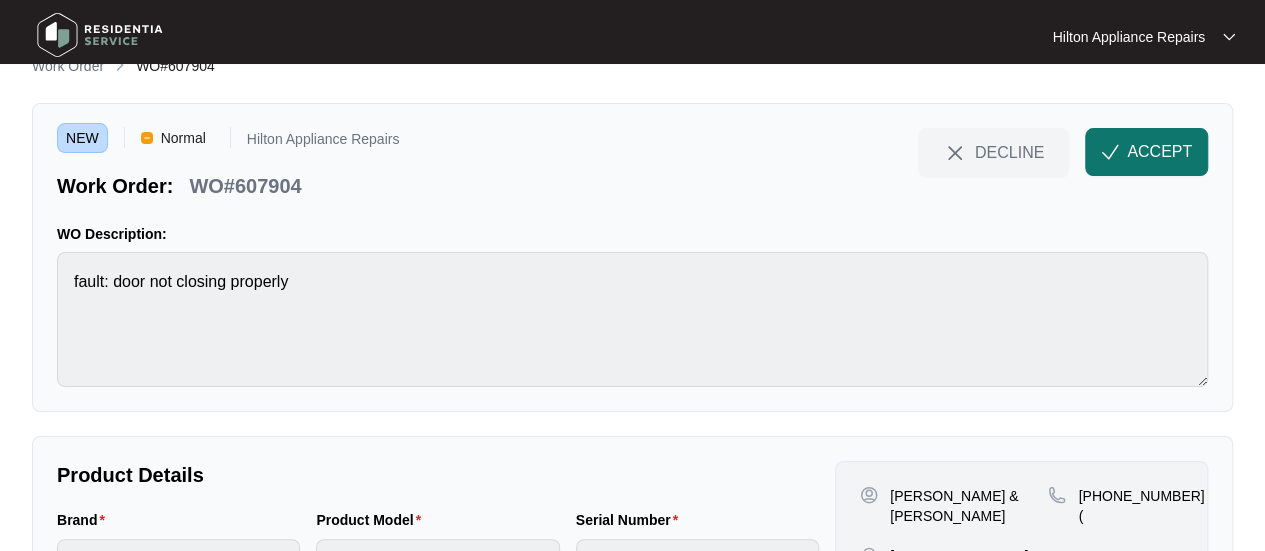 click on "ACCEPT" at bounding box center [1159, 152] 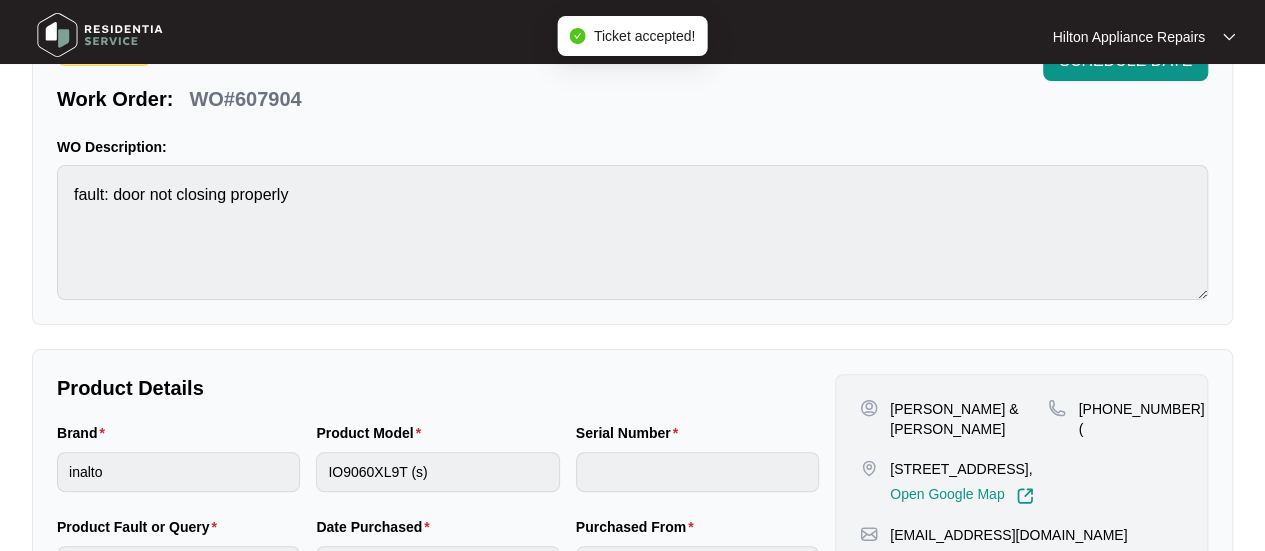 scroll, scrollTop: 233, scrollLeft: 0, axis: vertical 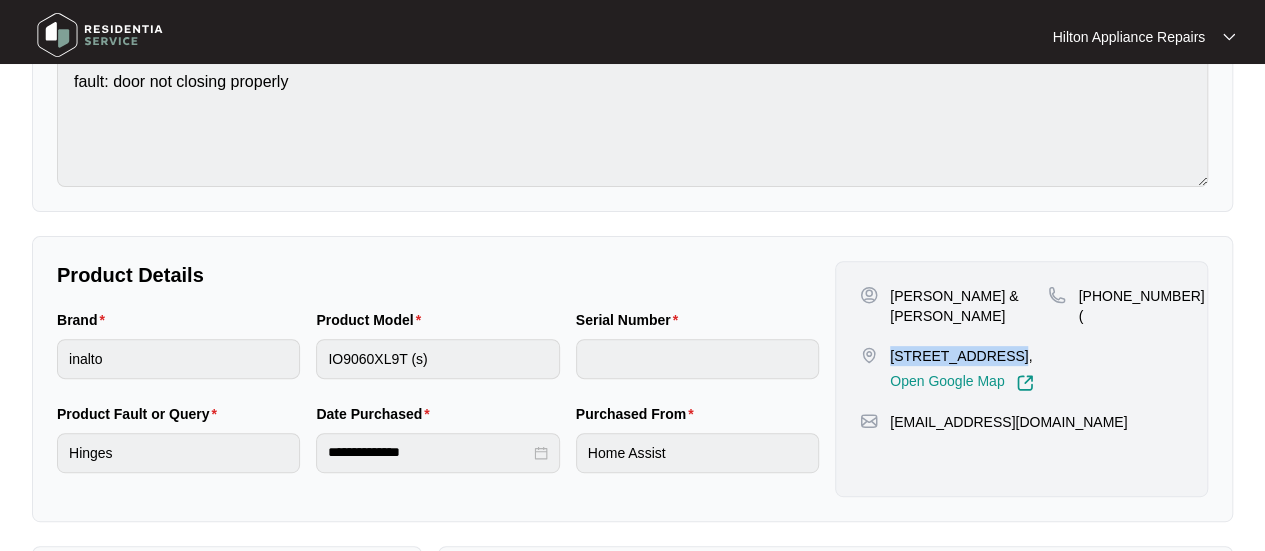 drag, startPoint x: 1006, startPoint y: 330, endPoint x: 892, endPoint y: 326, distance: 114.07015 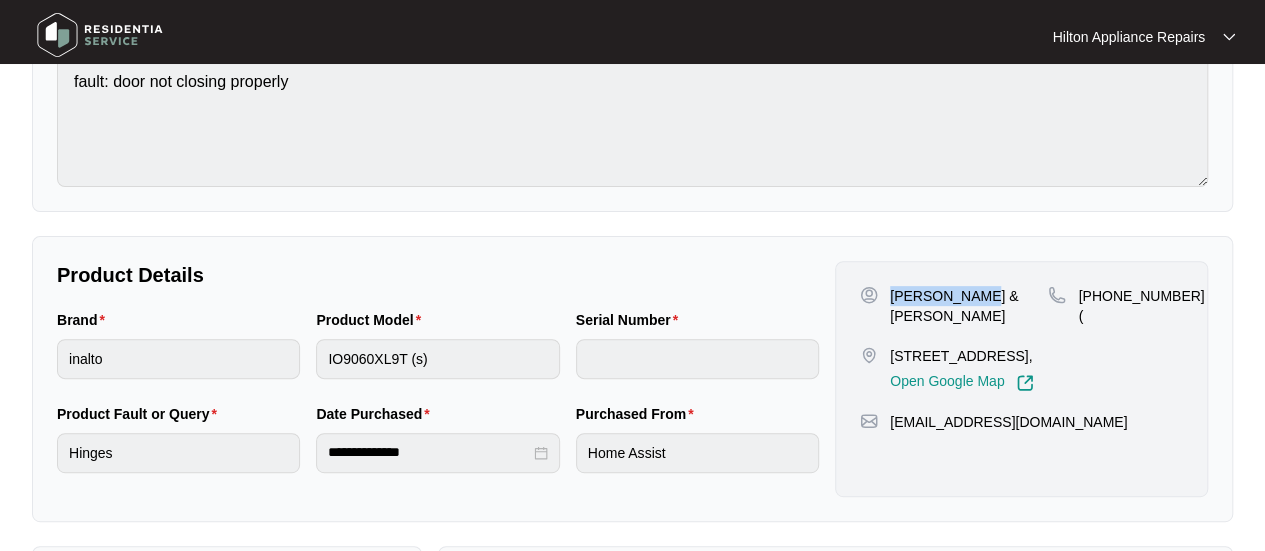 drag, startPoint x: 979, startPoint y: 294, endPoint x: 890, endPoint y: 291, distance: 89.050545 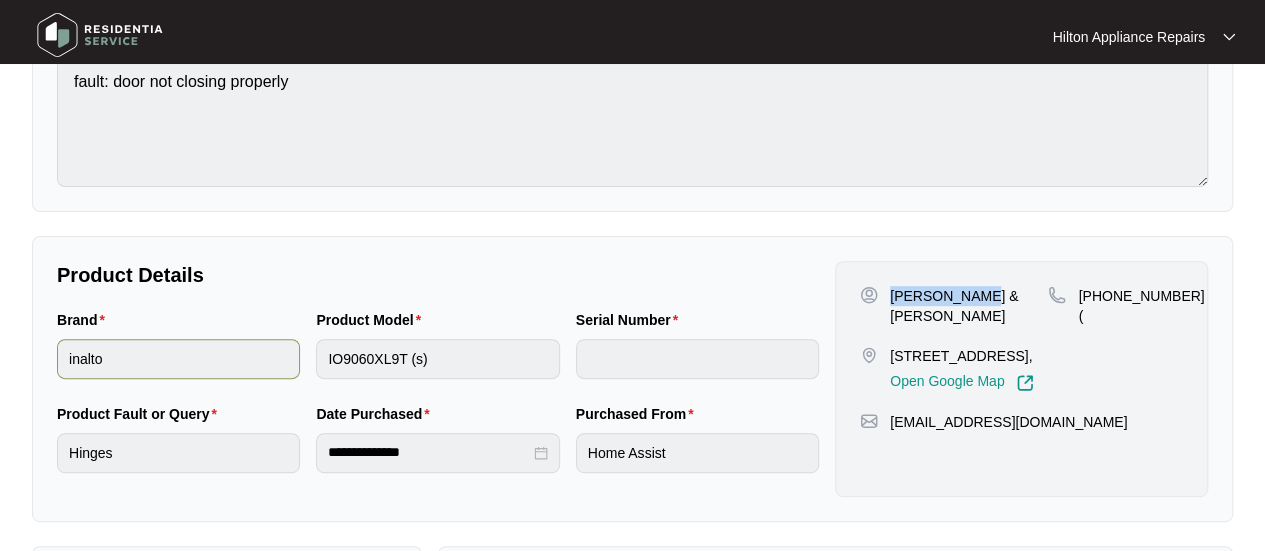 copy on "[PERSON_NAME] & [PERSON_NAME]" 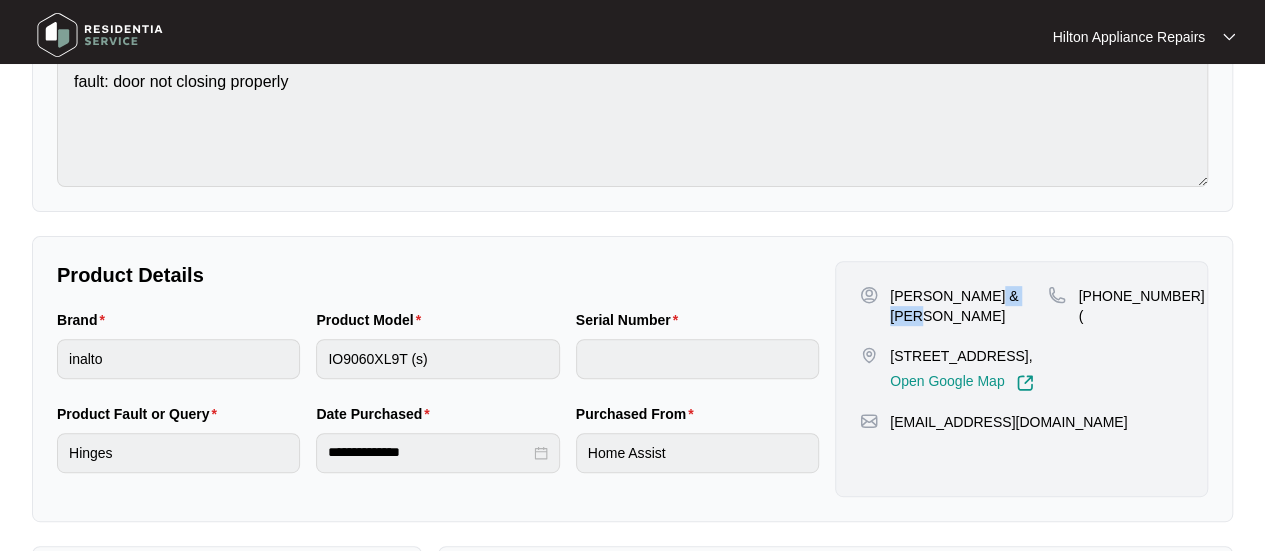 drag, startPoint x: 1034, startPoint y: 293, endPoint x: 986, endPoint y: 289, distance: 48.166378 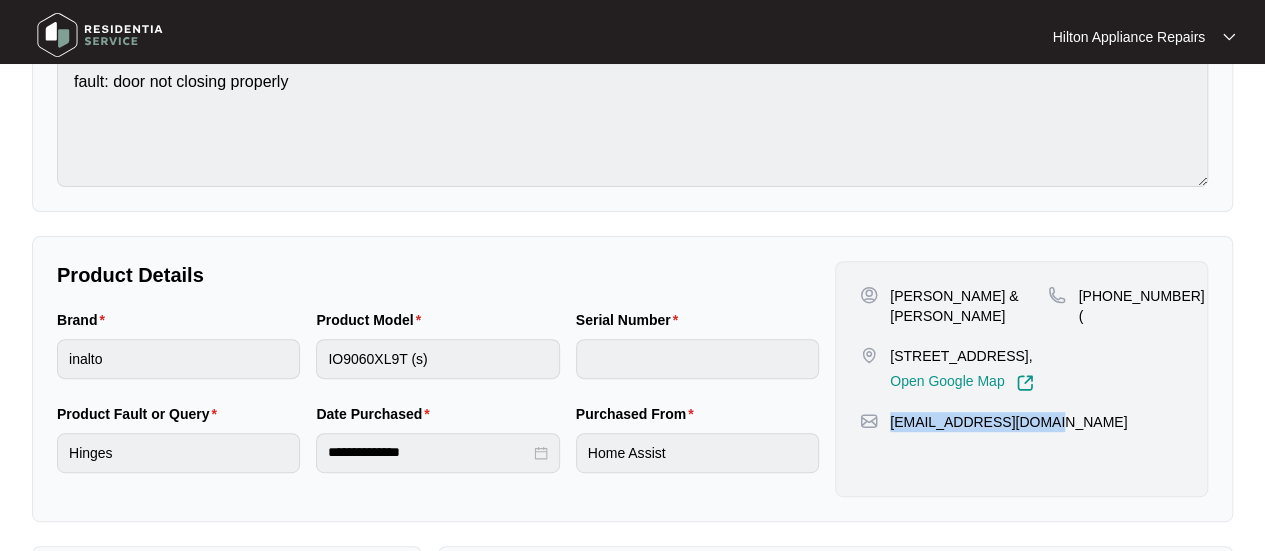 drag, startPoint x: 1055, startPoint y: 411, endPoint x: 890, endPoint y: 415, distance: 165.04848 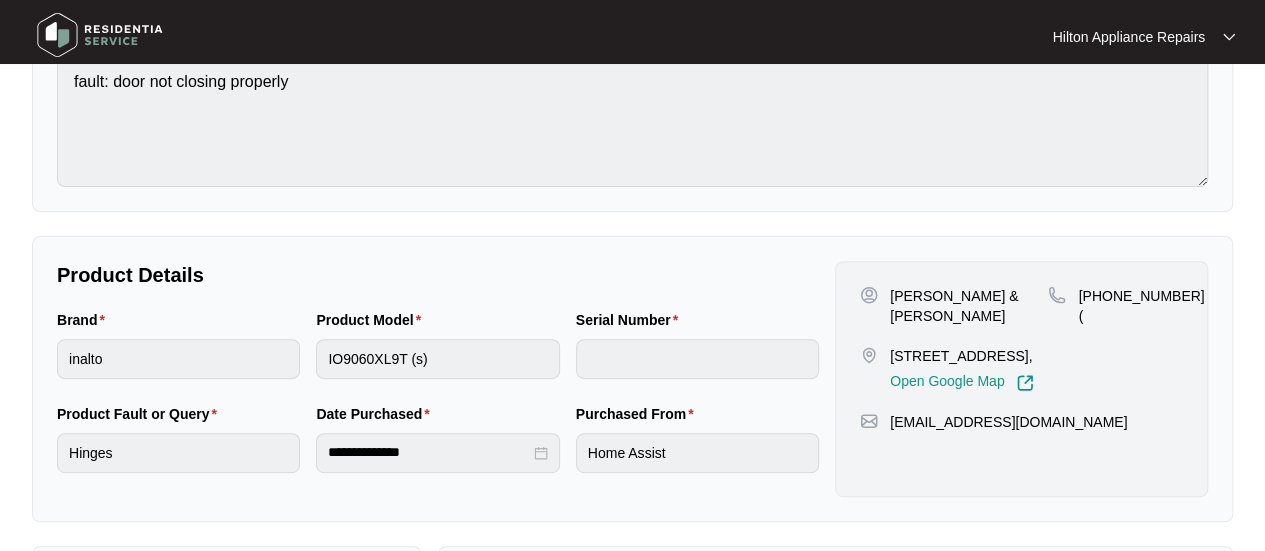 click on "Product Model IO9060XL9T (s)" at bounding box center (437, 356) 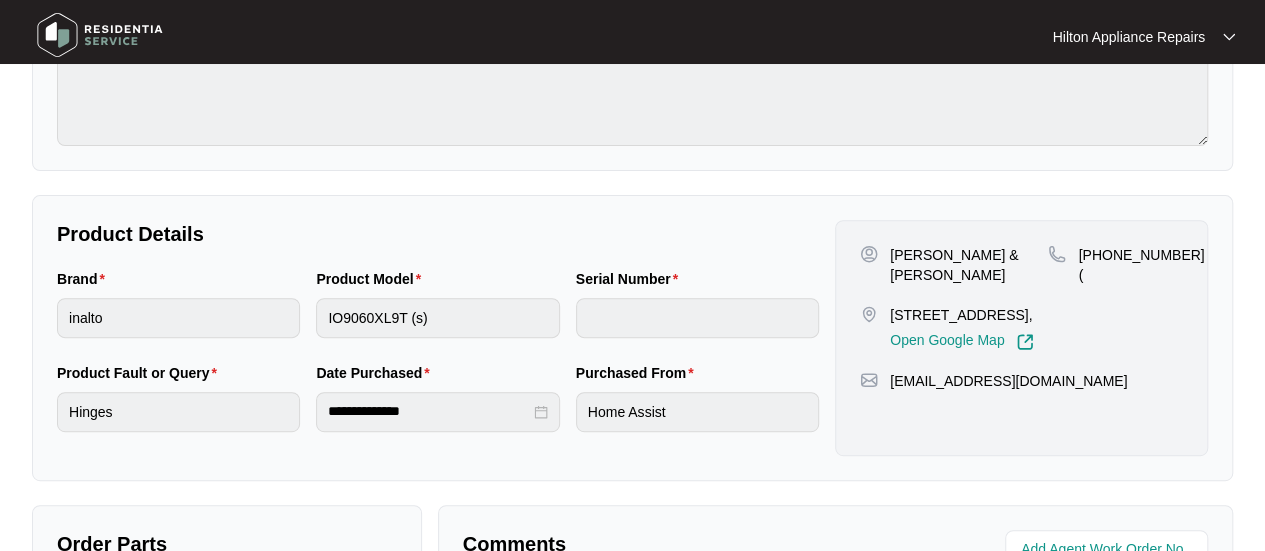 scroll, scrollTop: 400, scrollLeft: 0, axis: vertical 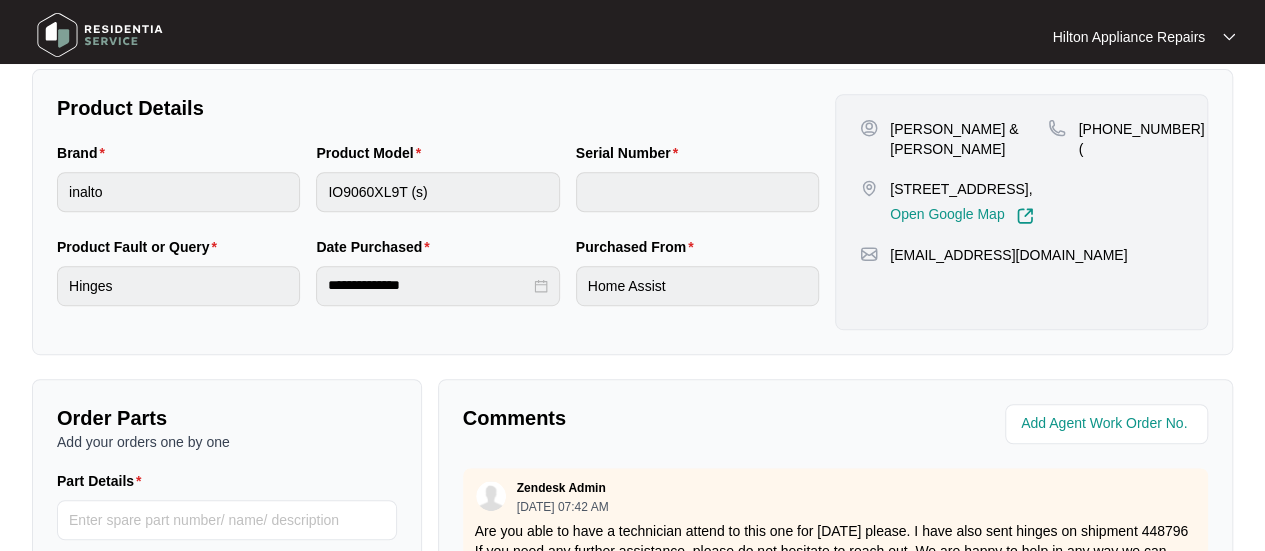 click on "Product Model IO9060XL9T (s)" at bounding box center [437, 189] 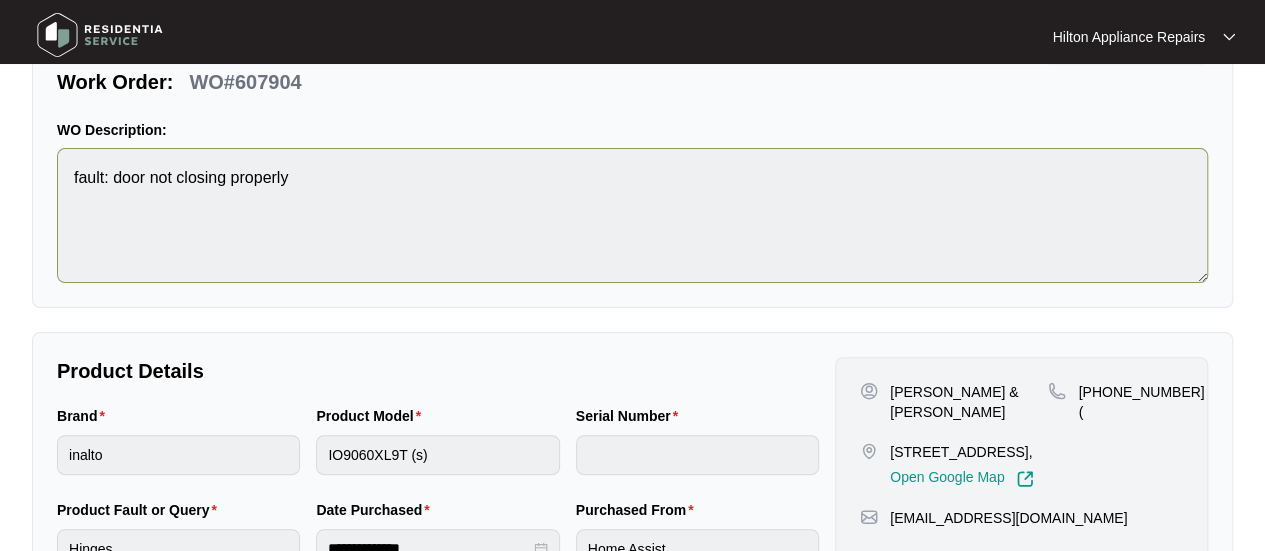 scroll, scrollTop: 0, scrollLeft: 0, axis: both 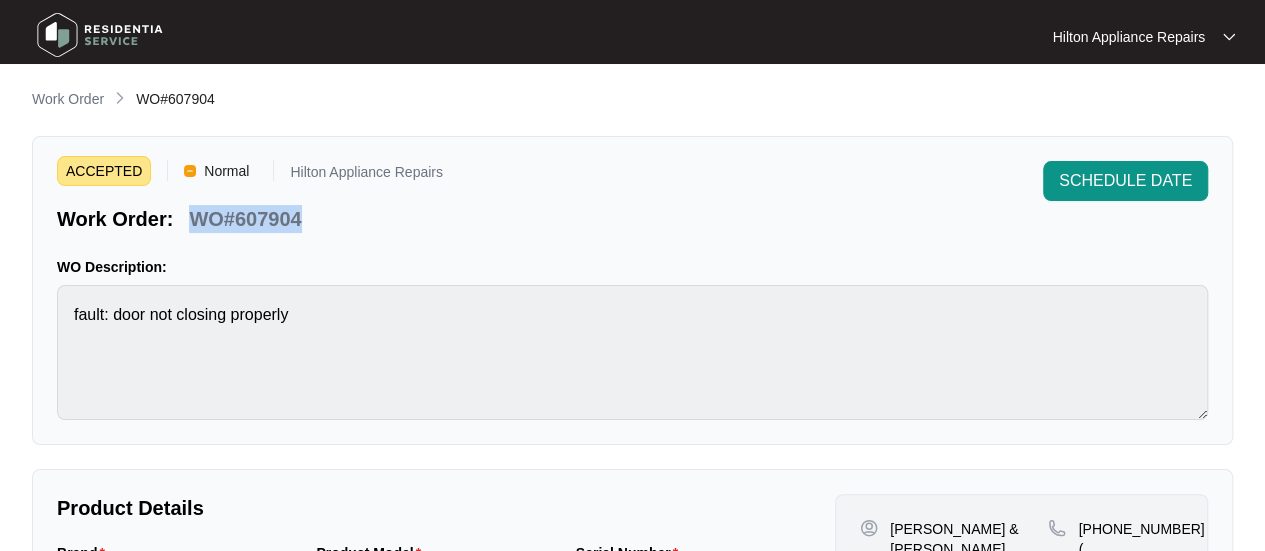 drag, startPoint x: 306, startPoint y: 216, endPoint x: 179, endPoint y: 219, distance: 127.03543 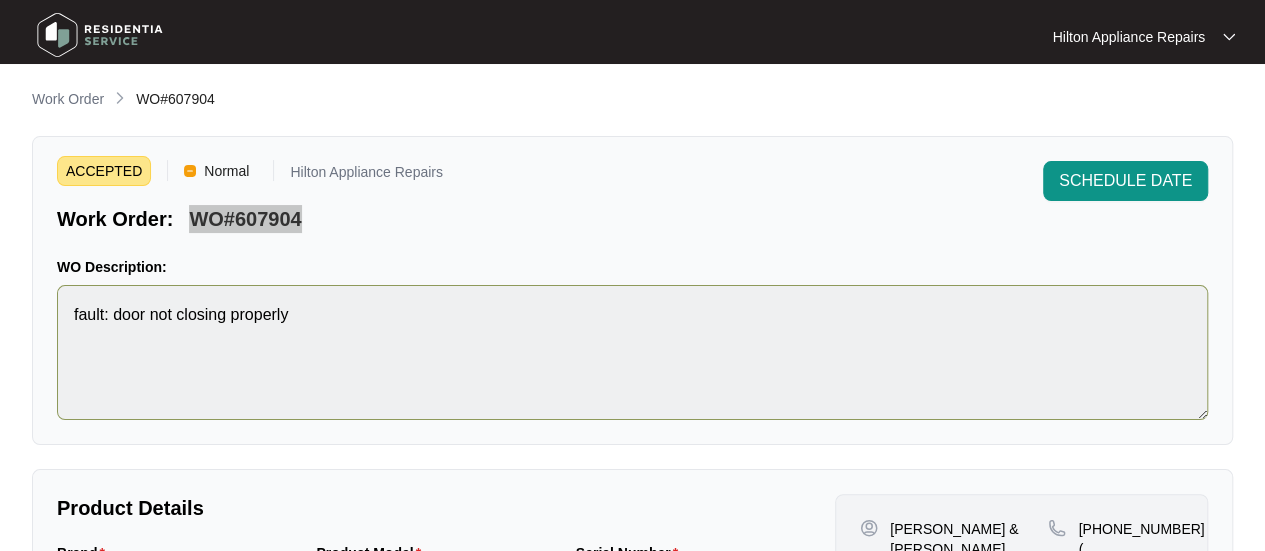 scroll, scrollTop: 200, scrollLeft: 0, axis: vertical 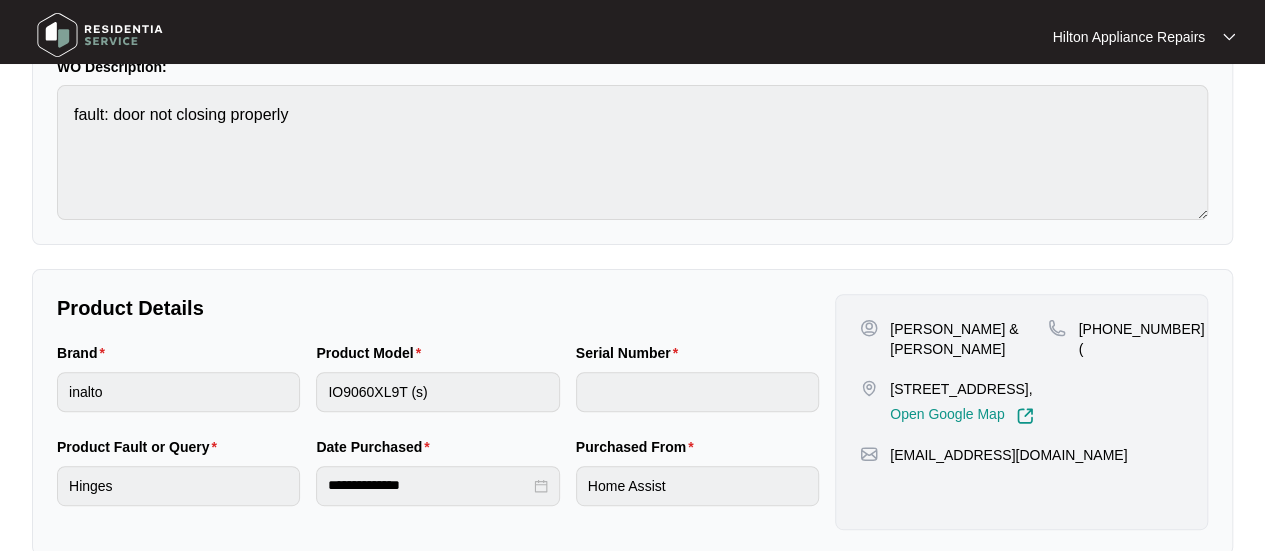 click on "Product Model IO9060XL9T (s)" at bounding box center (437, 389) 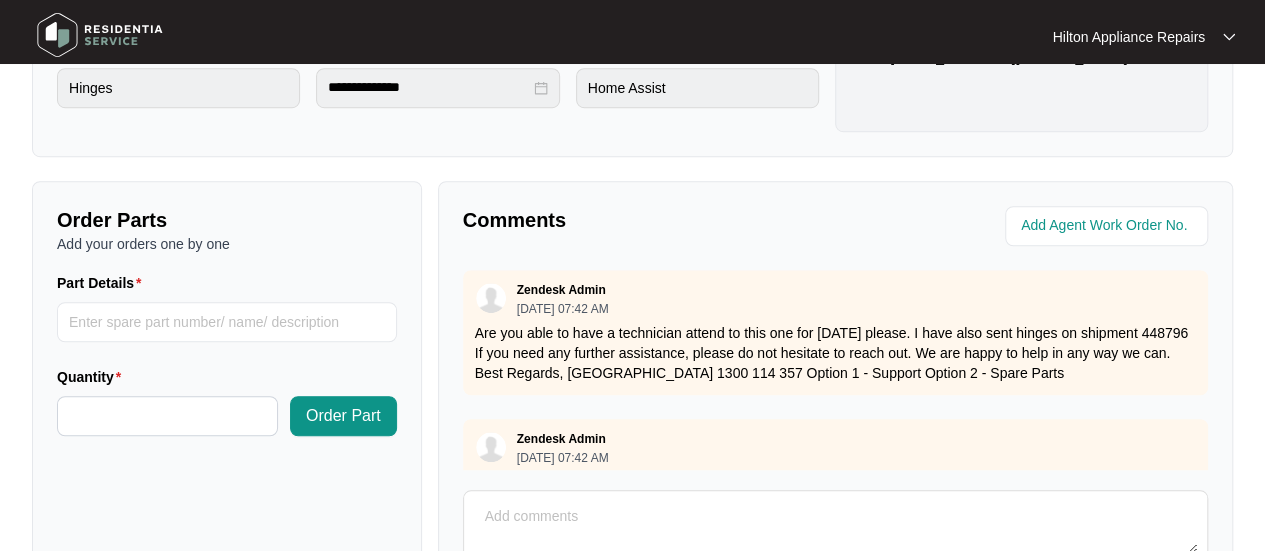 scroll, scrollTop: 600, scrollLeft: 0, axis: vertical 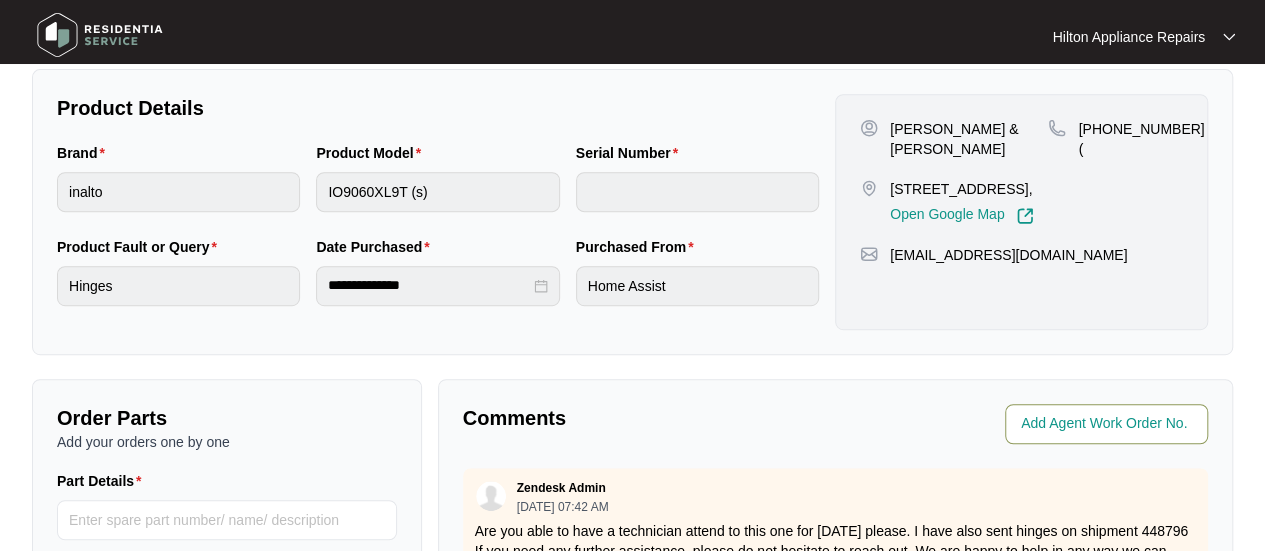 click at bounding box center [1108, 424] 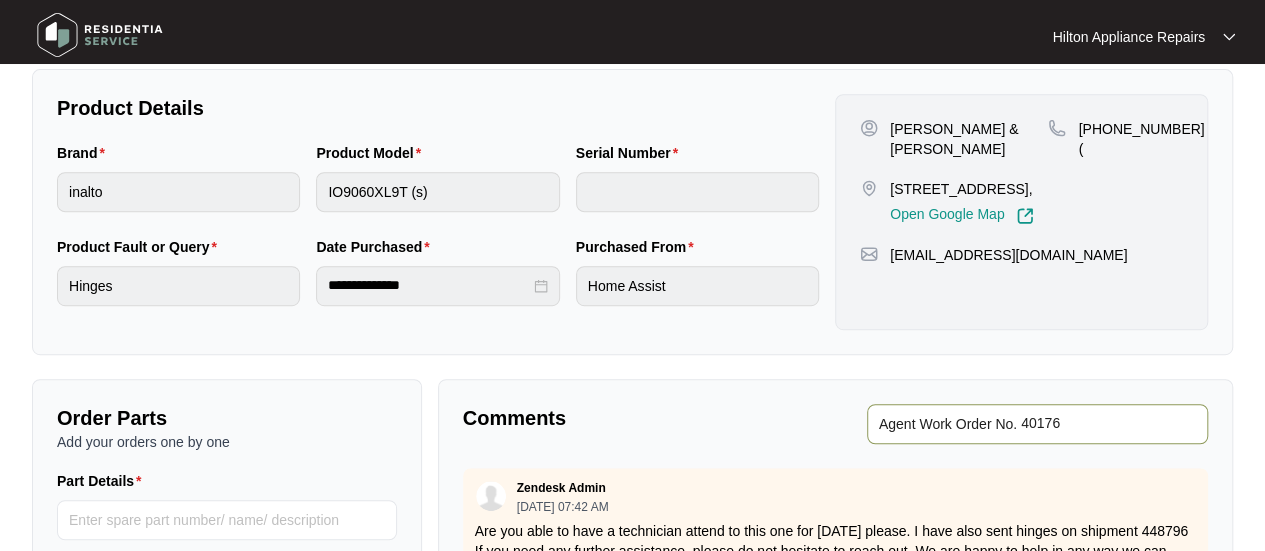 type on "40176" 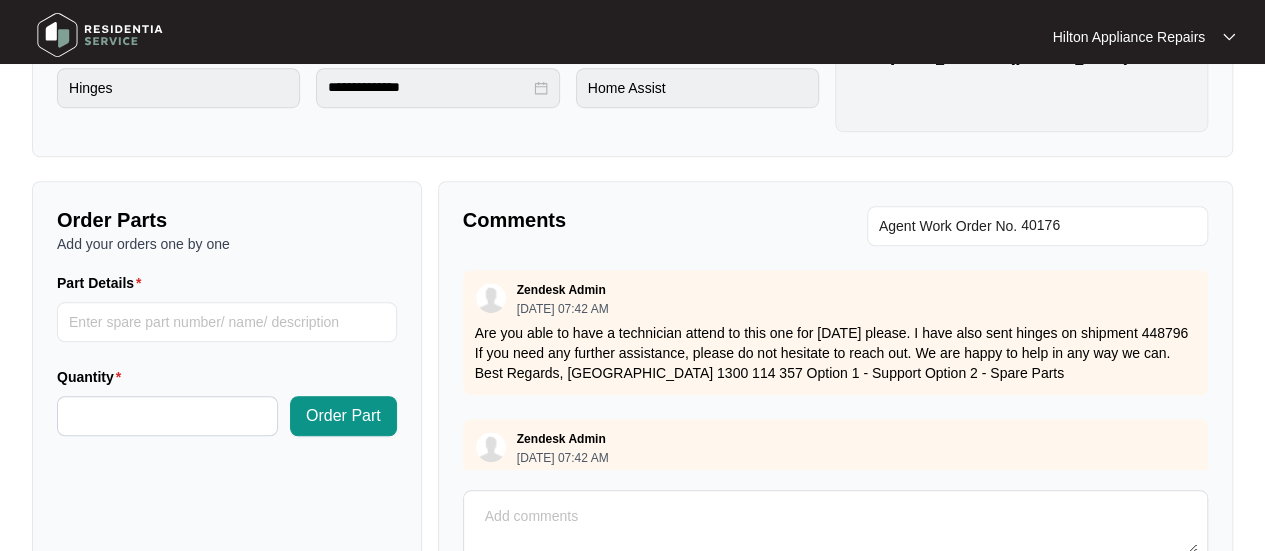 scroll, scrollTop: 600, scrollLeft: 0, axis: vertical 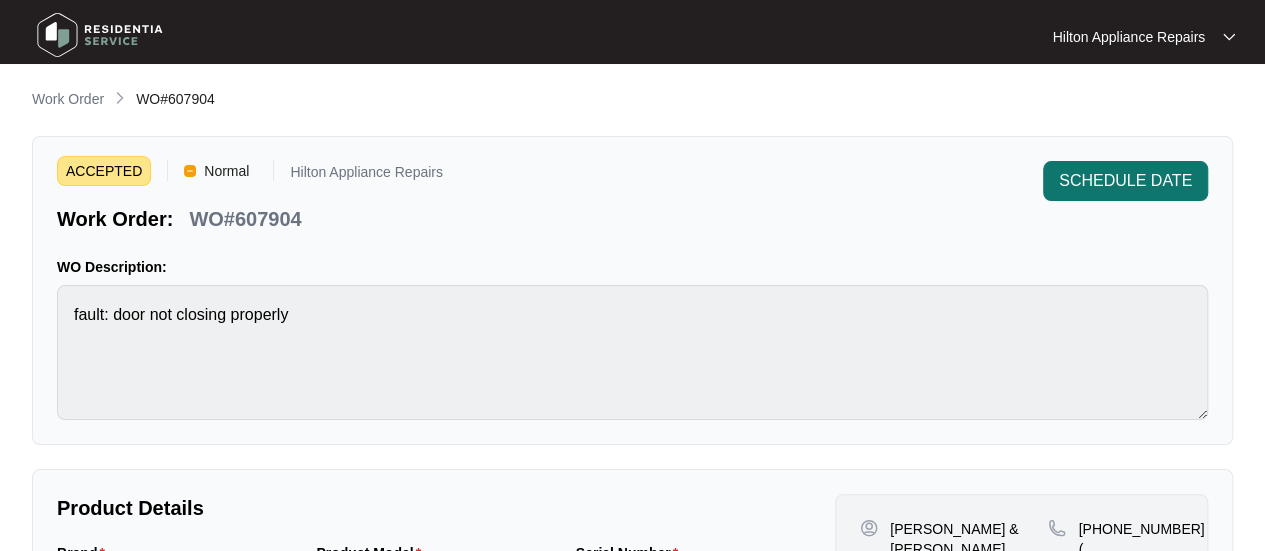 click on "SCHEDULE DATE" at bounding box center [1125, 181] 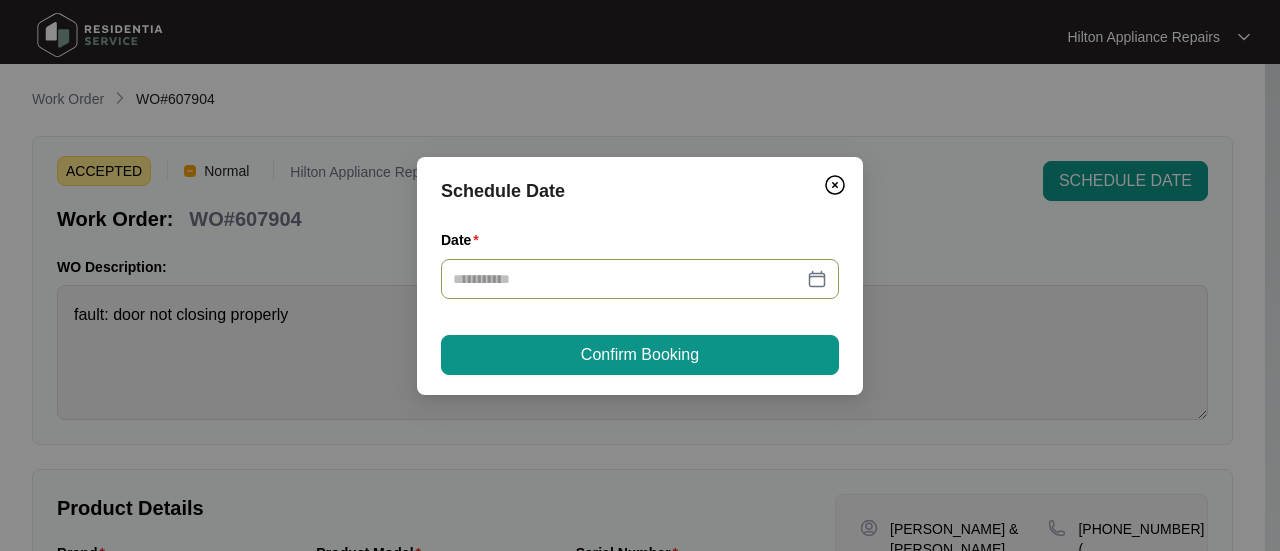 click at bounding box center (640, 279) 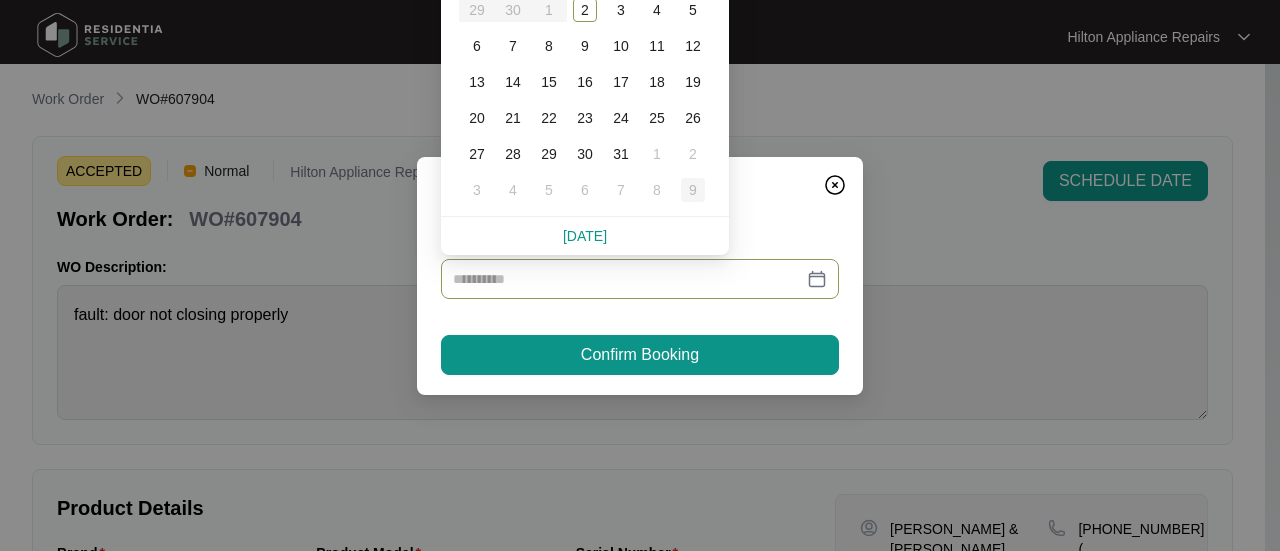 type on "**********" 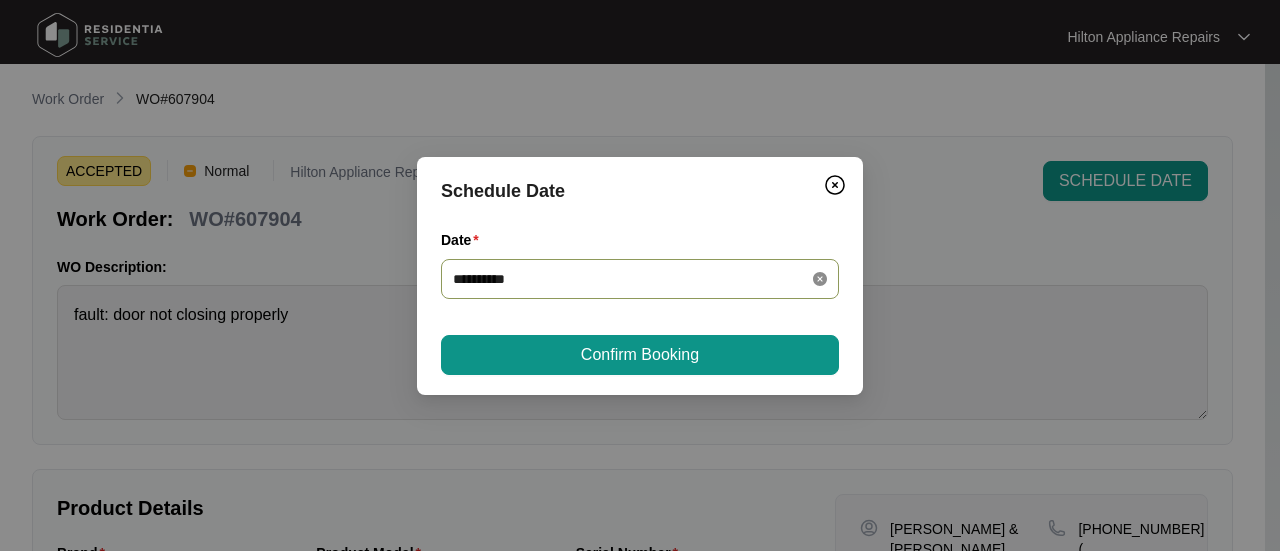 click 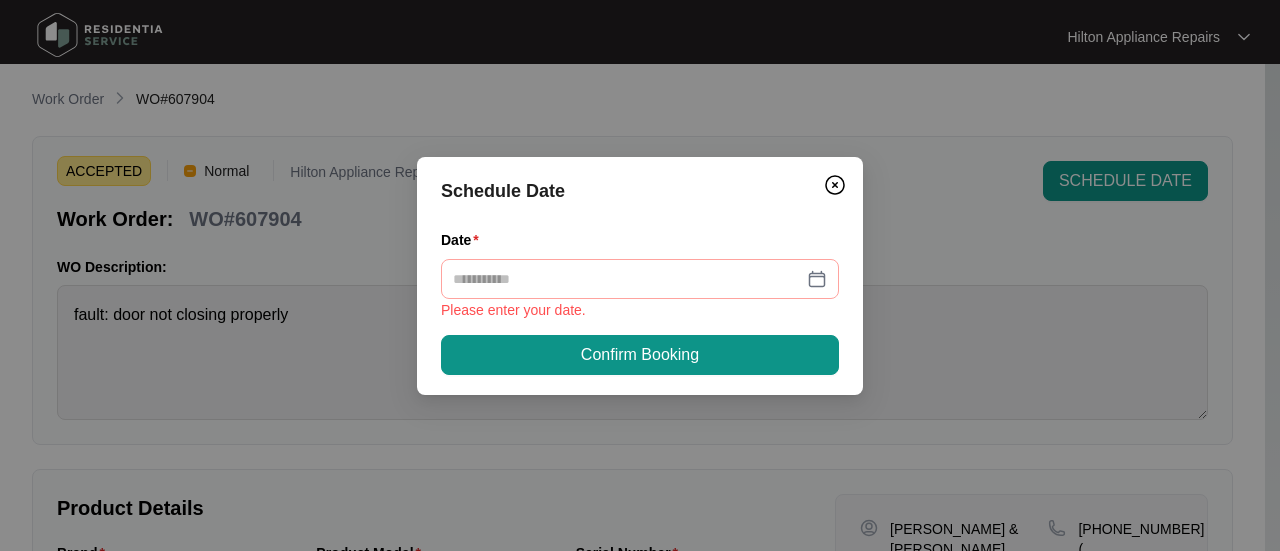 click at bounding box center [640, 279] 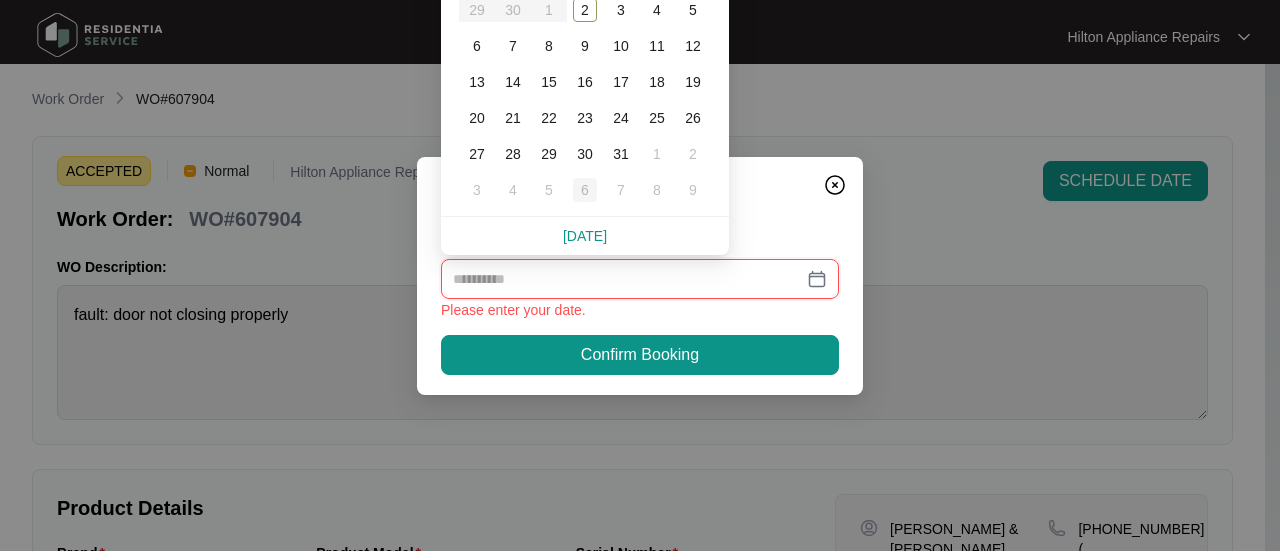 type on "**********" 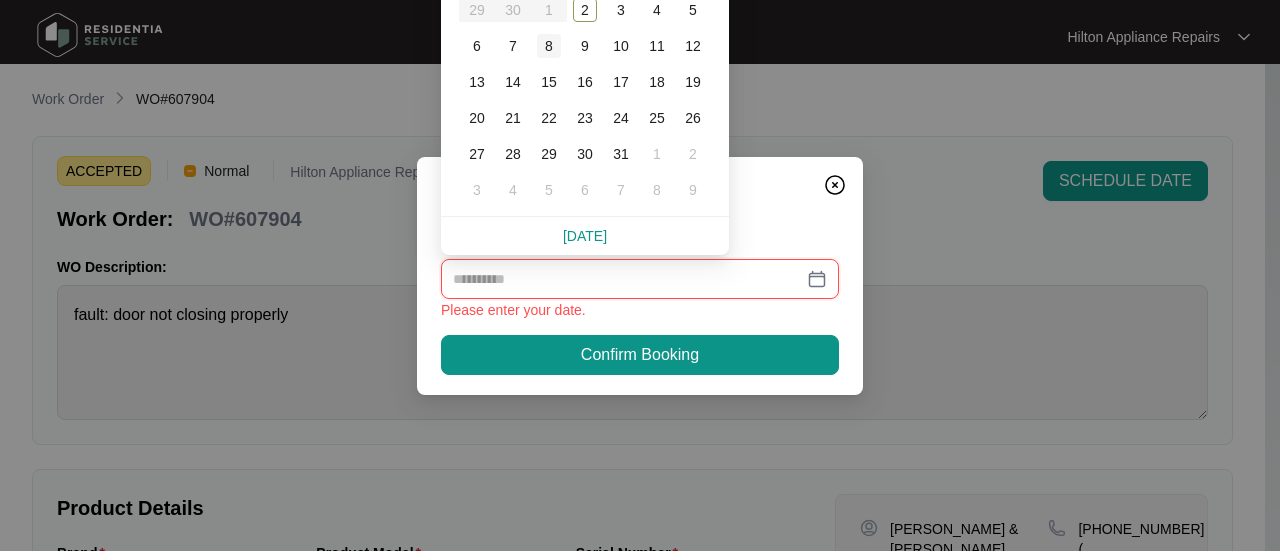 type on "**********" 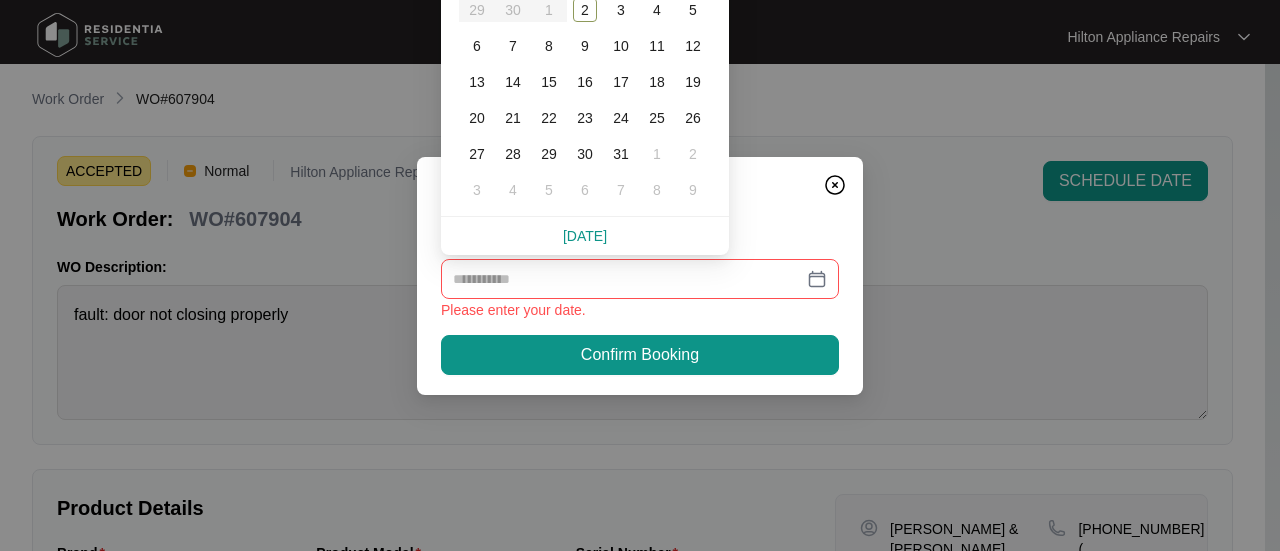 click on "Su Mo Tu We Th Fr Sa 29 30 1 2 3 4 5 6 7 8 9 10 11 12 13 14 15 16 17 18 19 20 21 22 23 24 25 26 27 28 29 30 31 1 2 3 4 5 6 7 8 9" at bounding box center (585, 82) 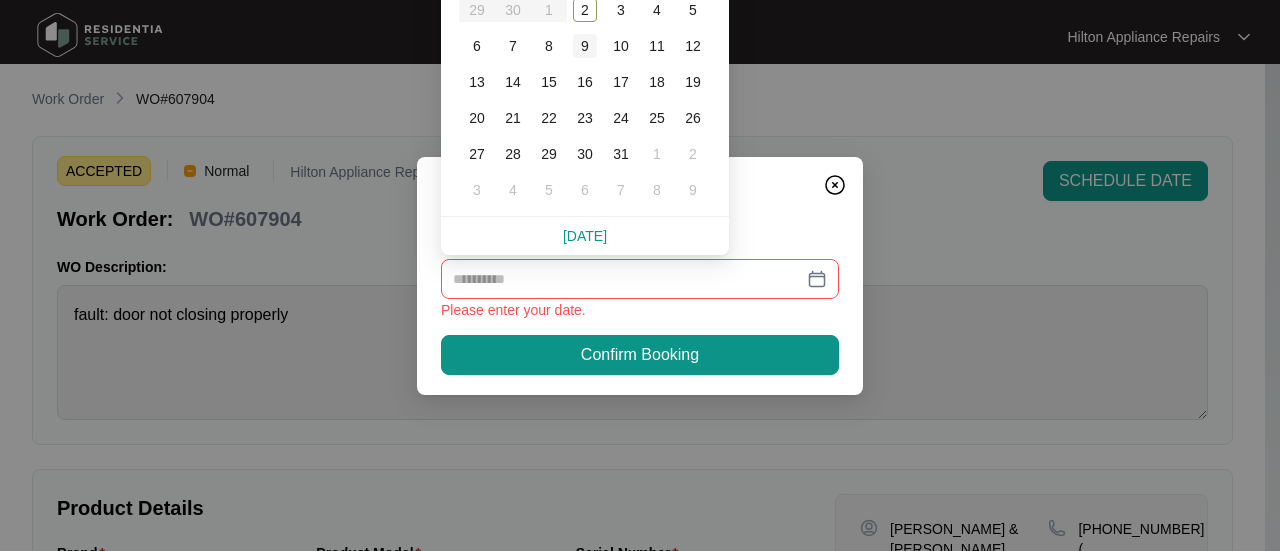 click on "9" at bounding box center (585, 46) 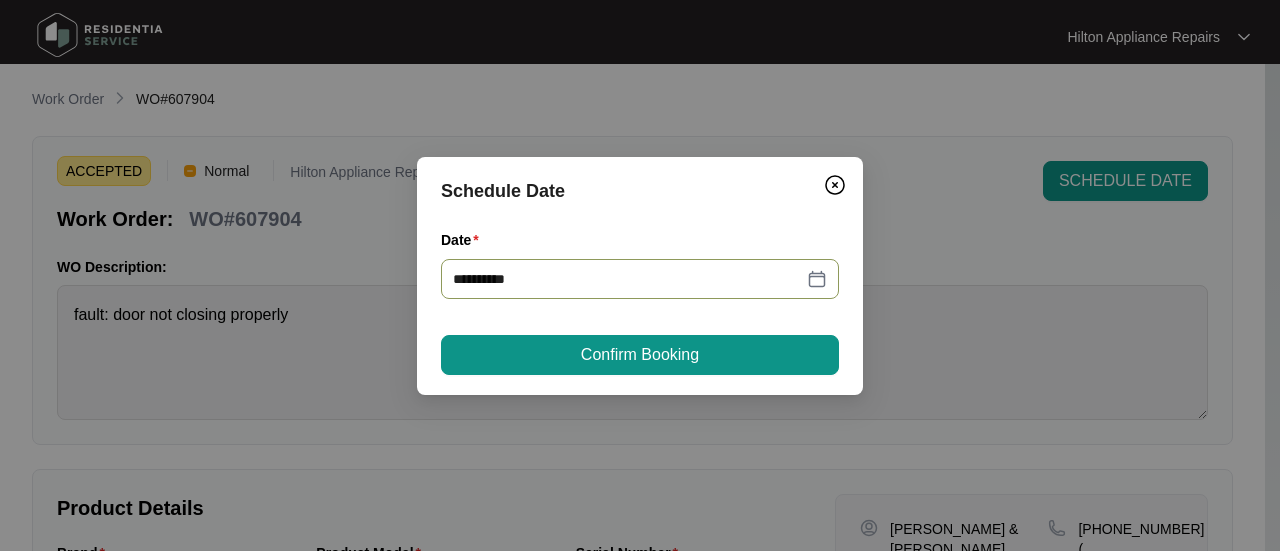 type on "**********" 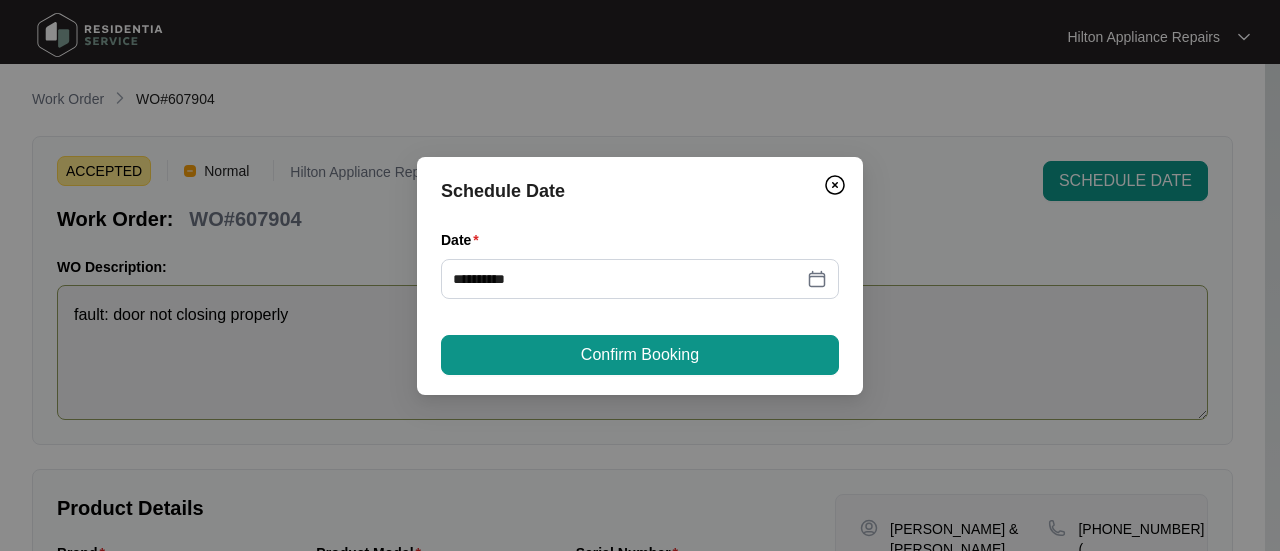 click on "Confirm Booking" at bounding box center (640, 355) 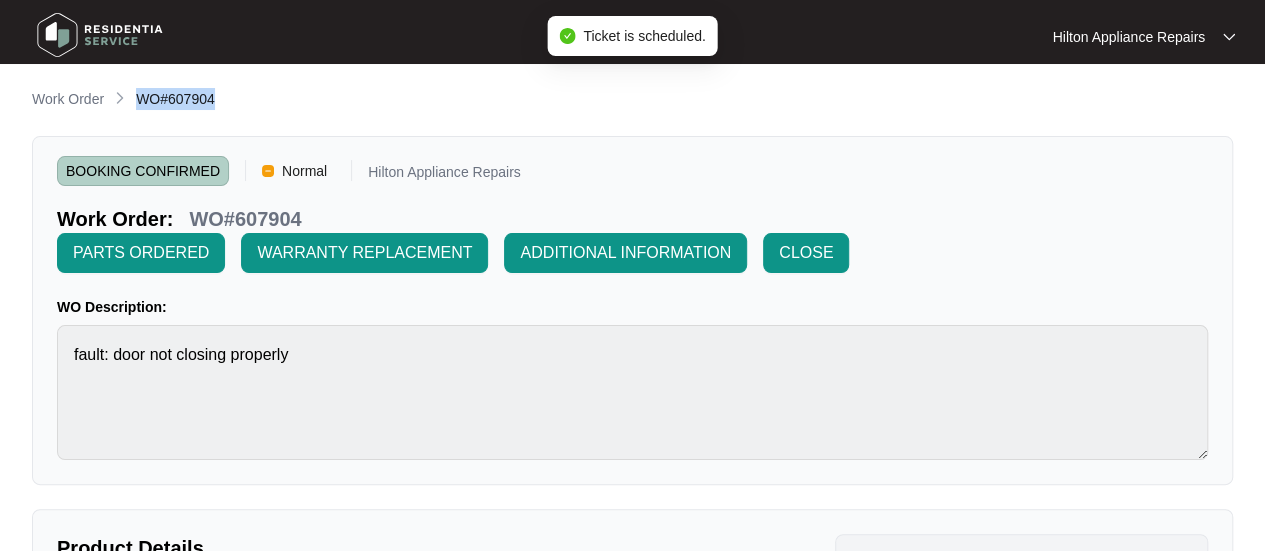 drag, startPoint x: 192, startPoint y: 102, endPoint x: 139, endPoint y: 101, distance: 53.009434 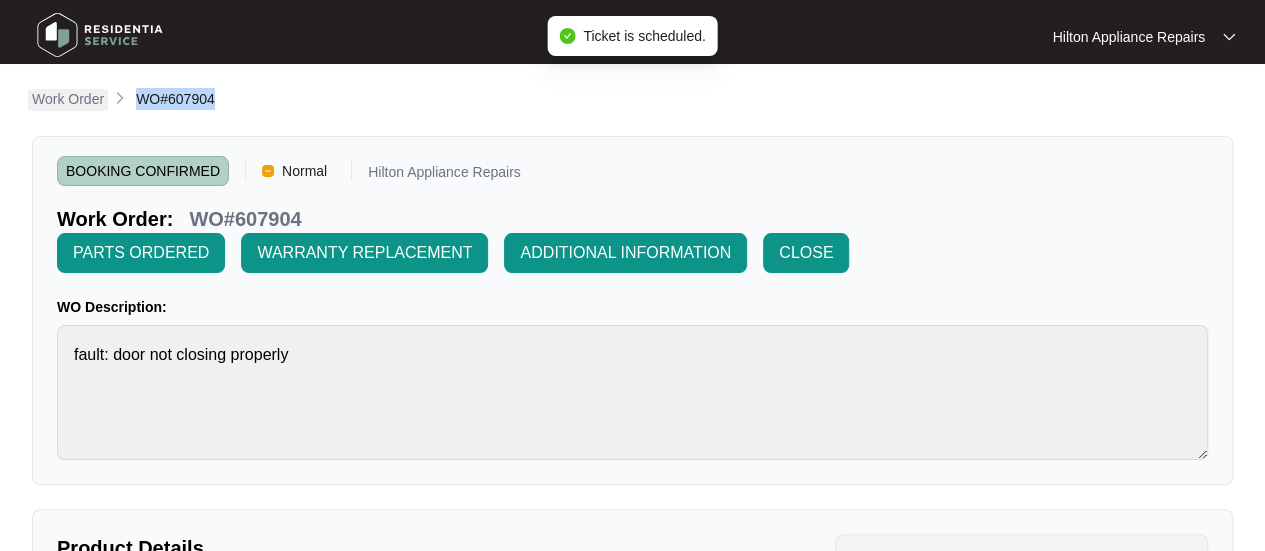 click on "Work Order" at bounding box center (68, 99) 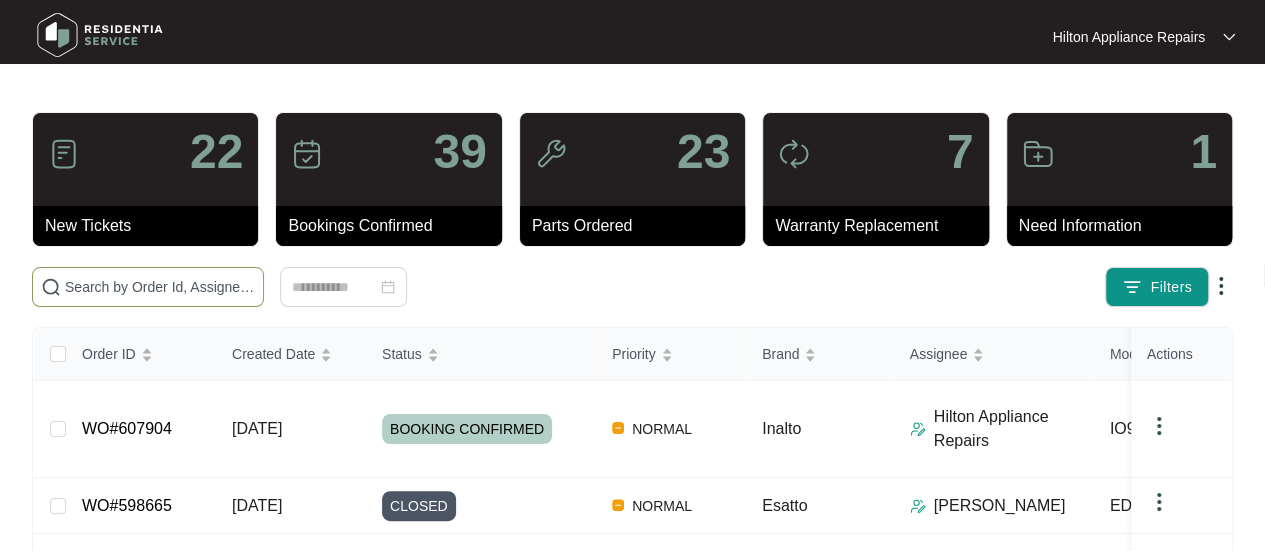 click at bounding box center [160, 287] 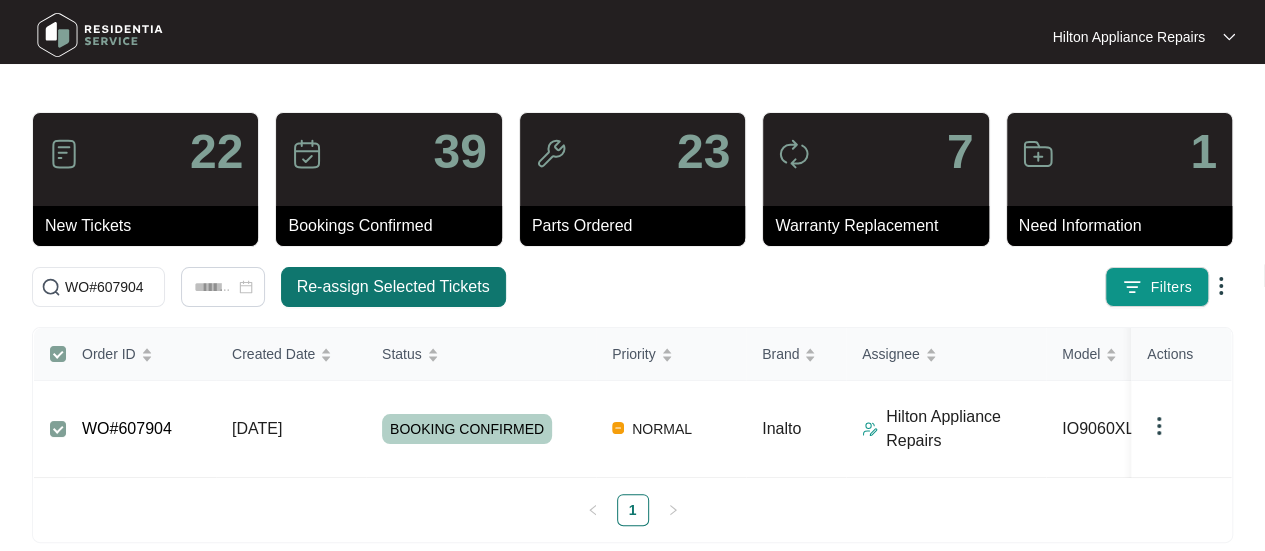 click on "Re-assign Selected Tickets" at bounding box center [393, 287] 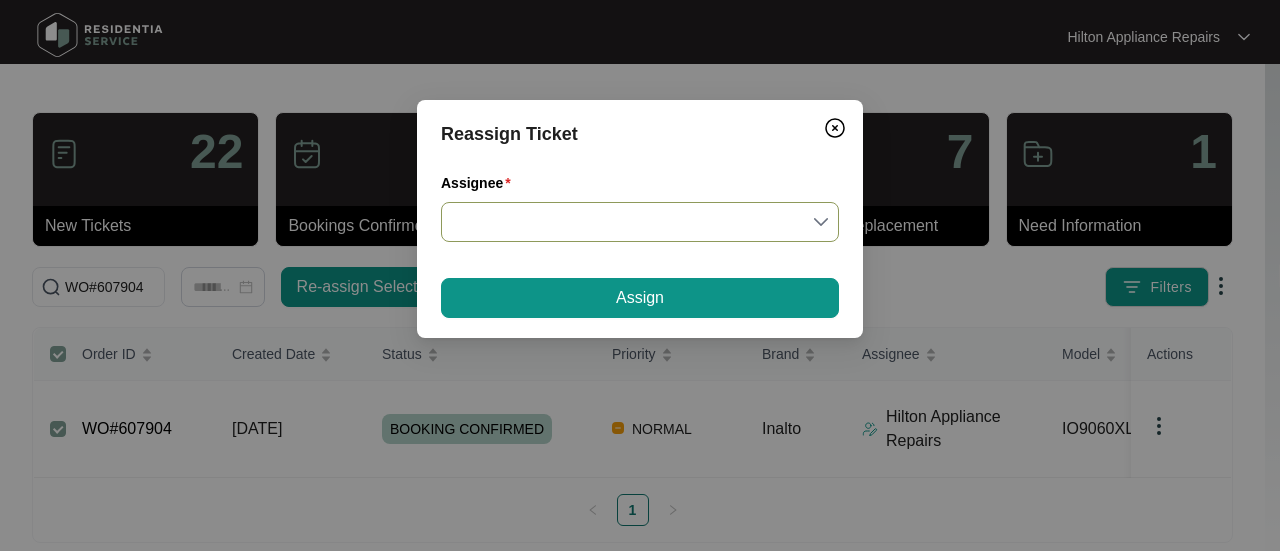 click on "Assignee" at bounding box center [640, 222] 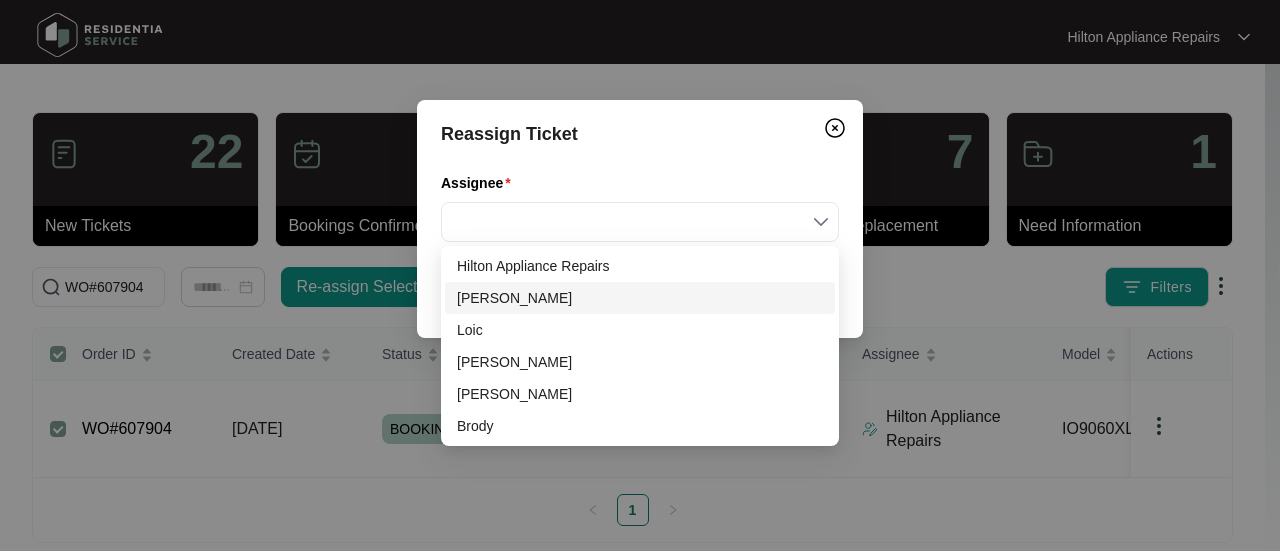 click on "Dean" at bounding box center [640, 298] 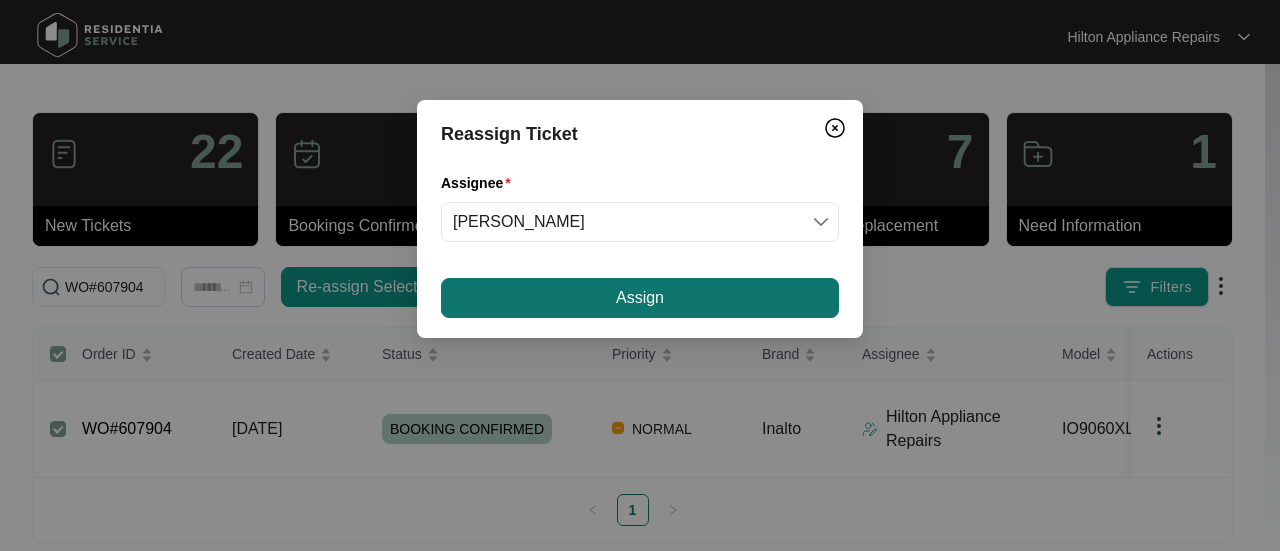 click on "Assign" at bounding box center [640, 298] 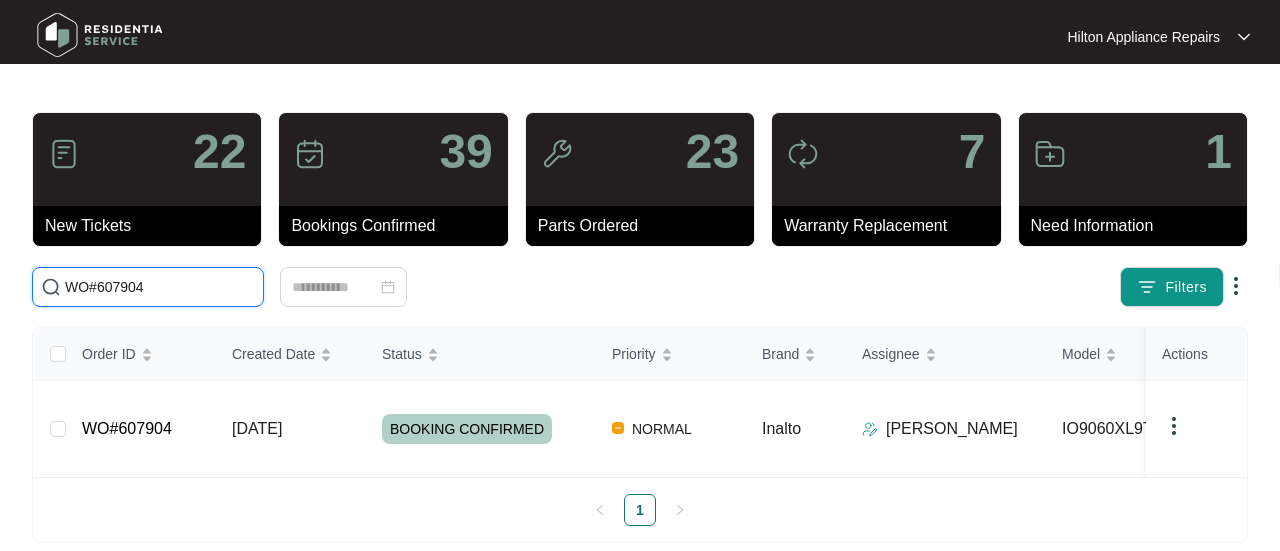 drag, startPoint x: 180, startPoint y: 285, endPoint x: -31, endPoint y: 292, distance: 211.11609 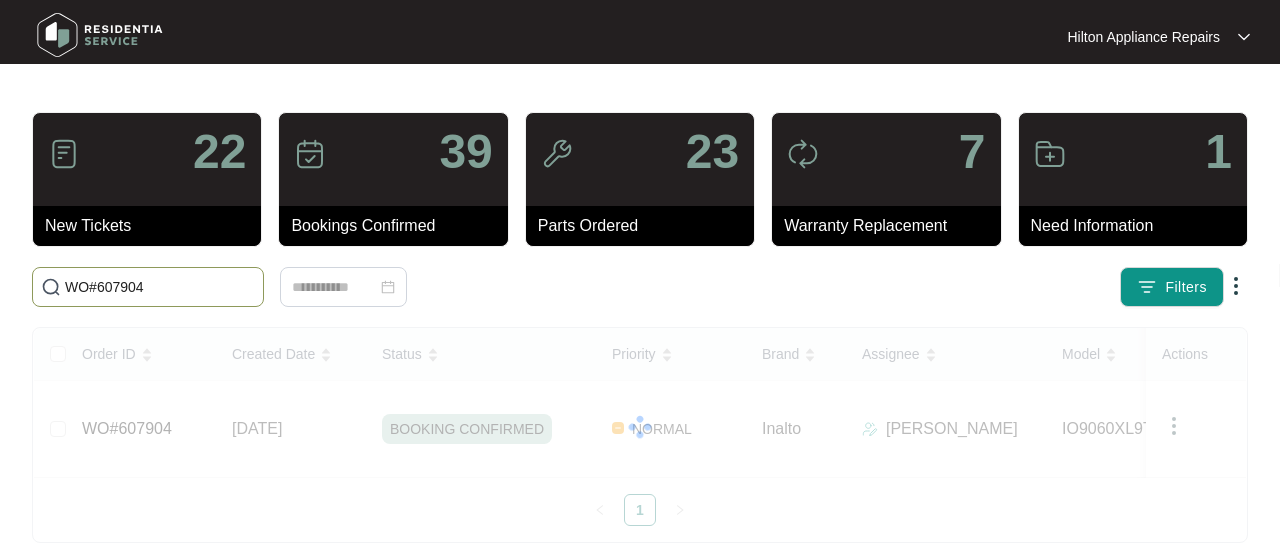 paste on "3888" 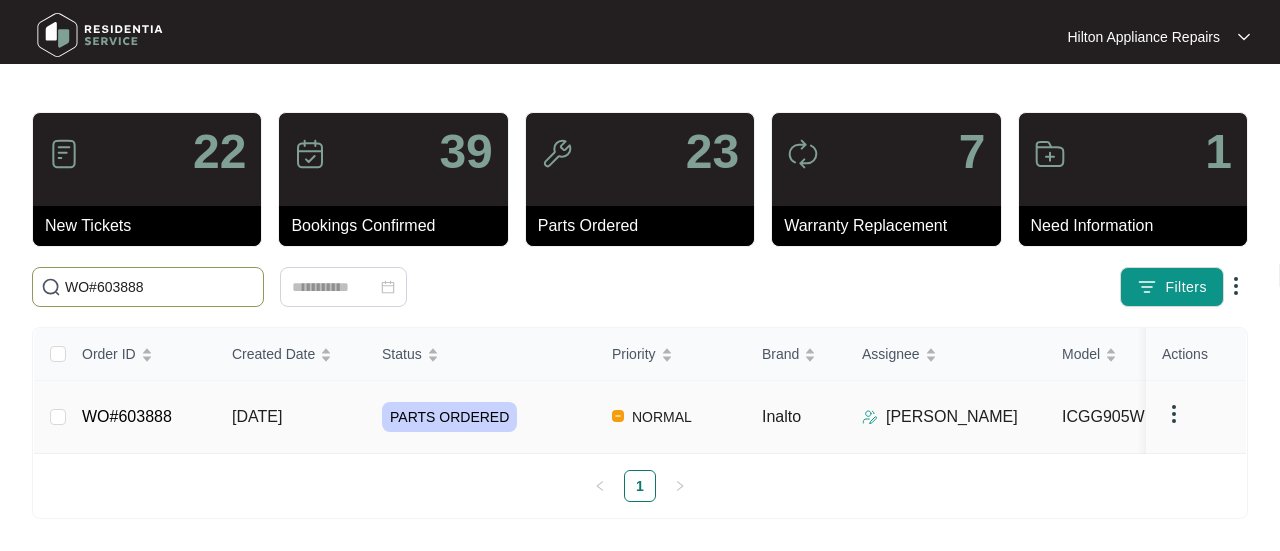 type on "WO#603888" 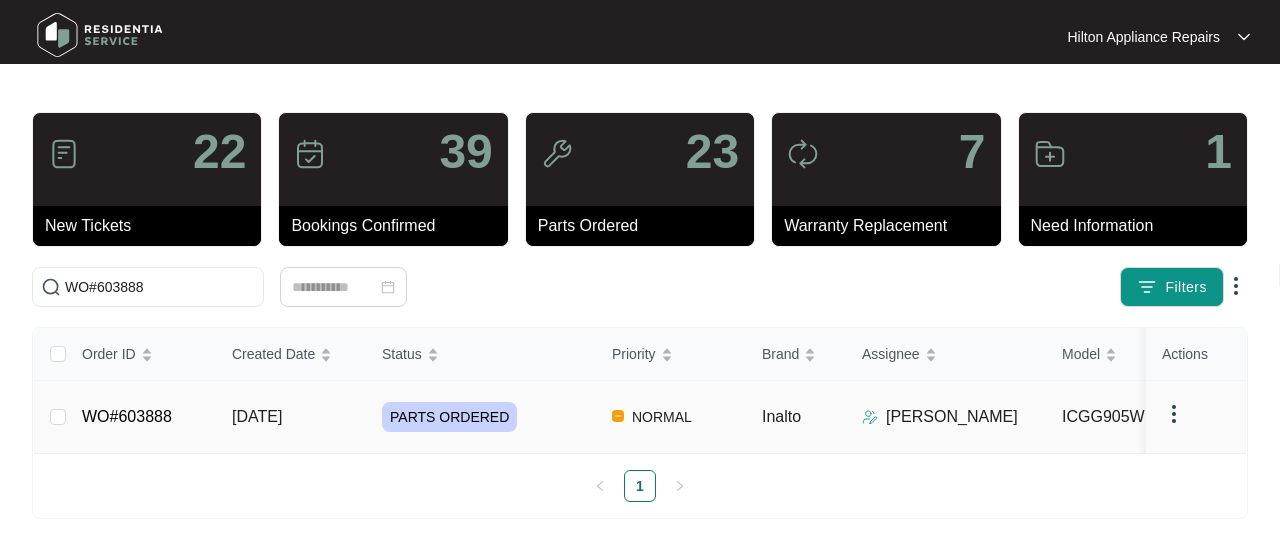 click on "[DATE]" at bounding box center (257, 416) 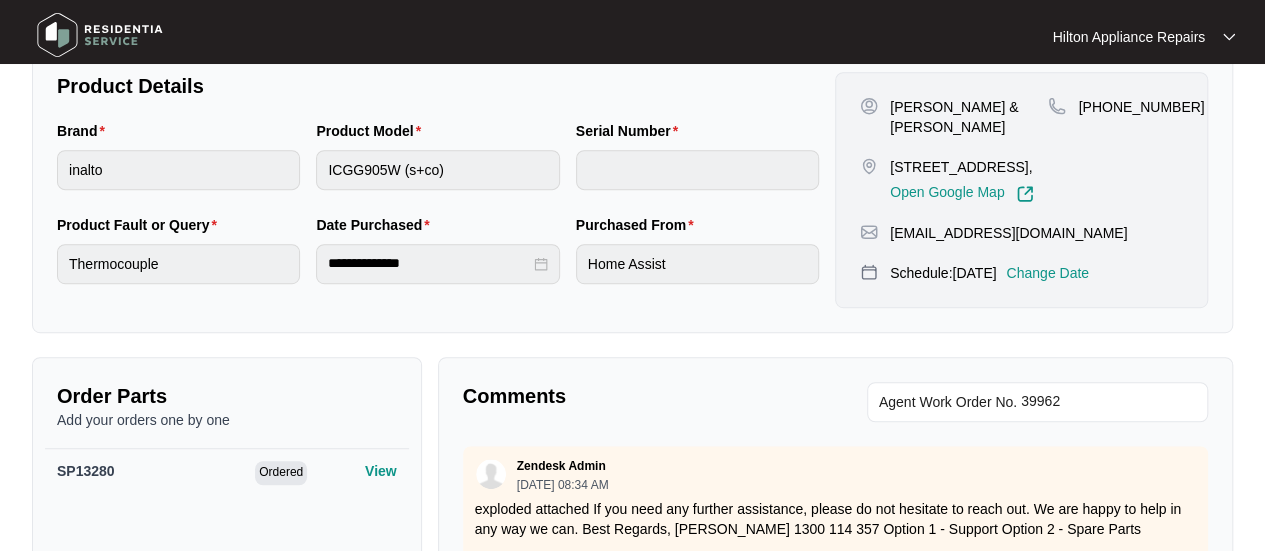 scroll, scrollTop: 600, scrollLeft: 0, axis: vertical 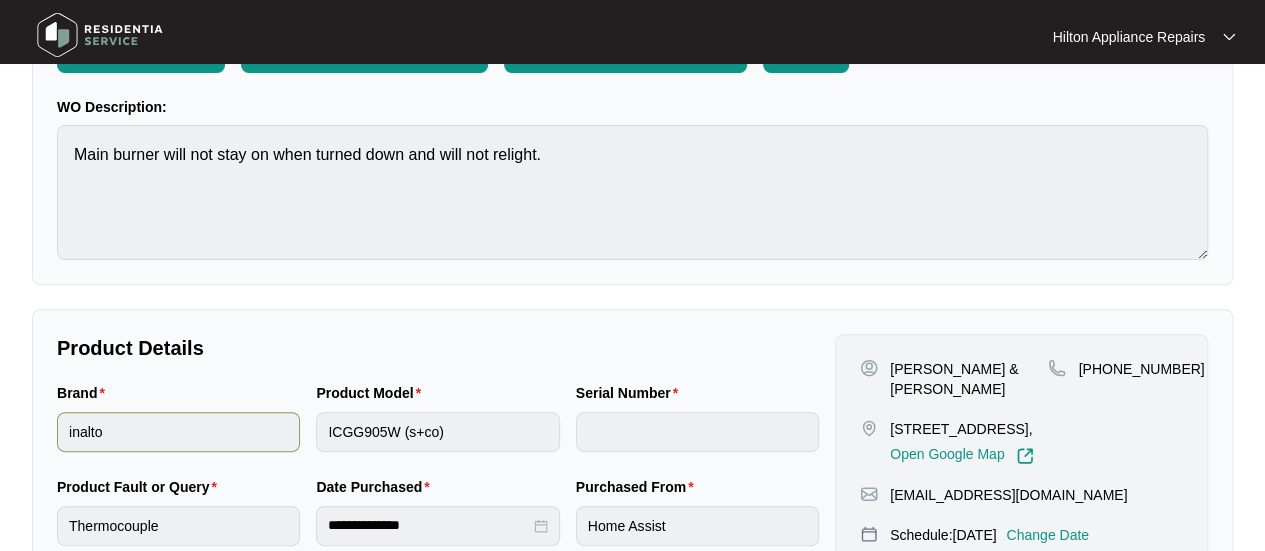 click on "Brand inalto Product Model ICGG905W (s+co) Serial Number" at bounding box center [438, 429] 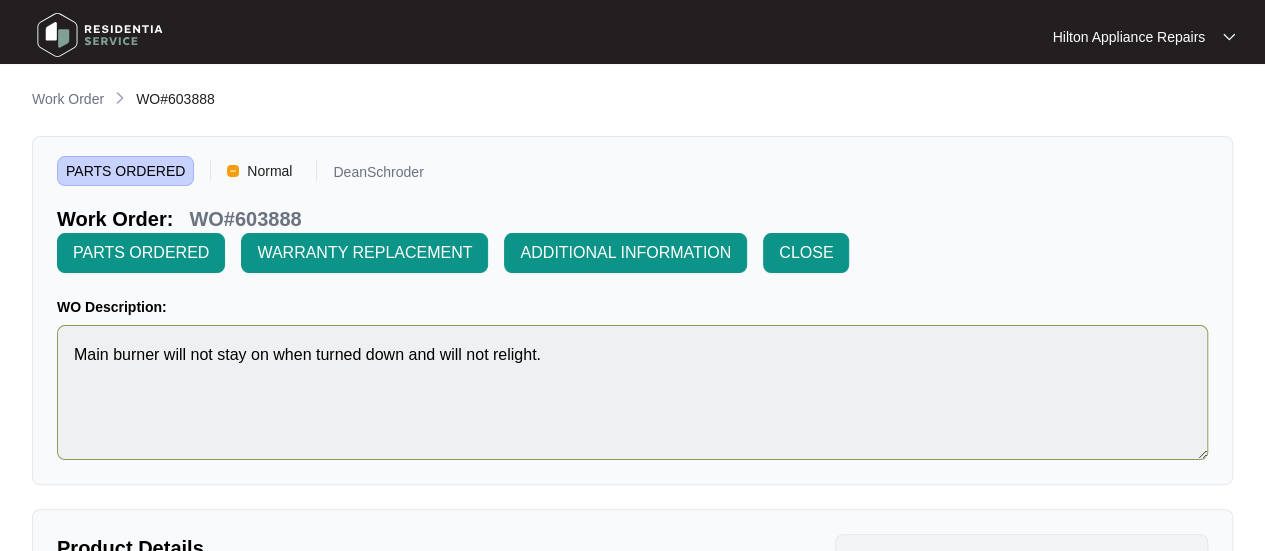 scroll, scrollTop: 400, scrollLeft: 0, axis: vertical 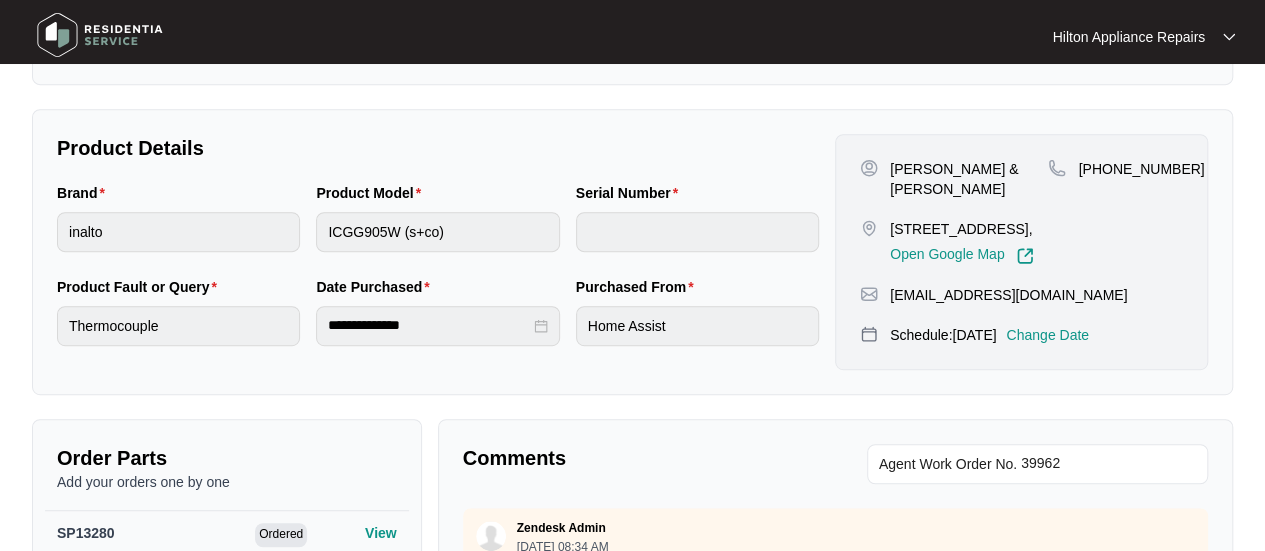 click on "Change Date" at bounding box center (1047, 335) 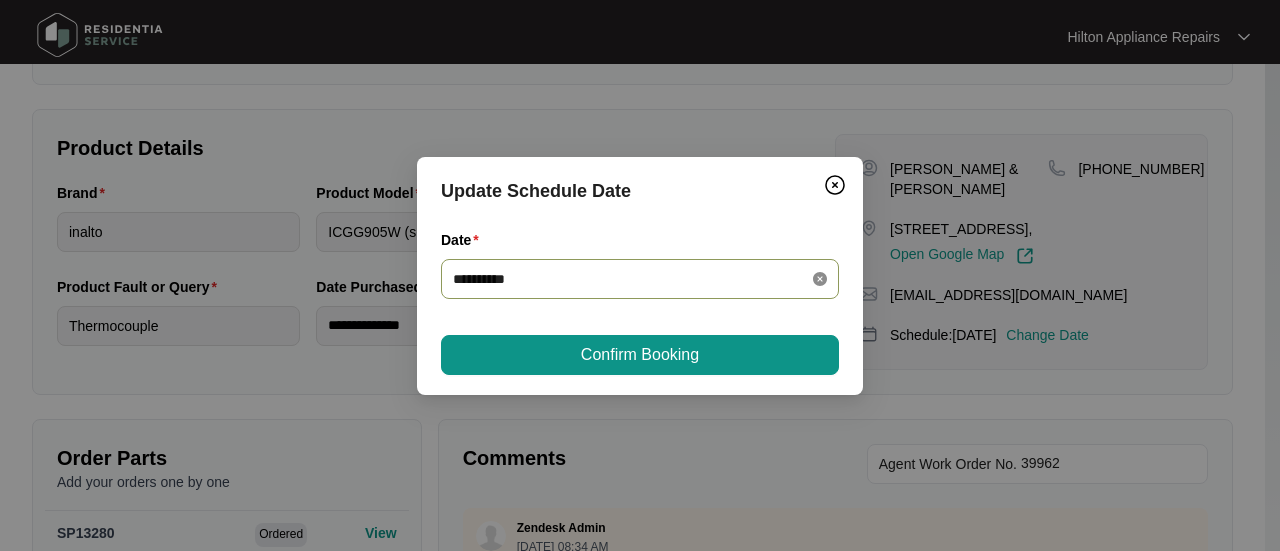 click 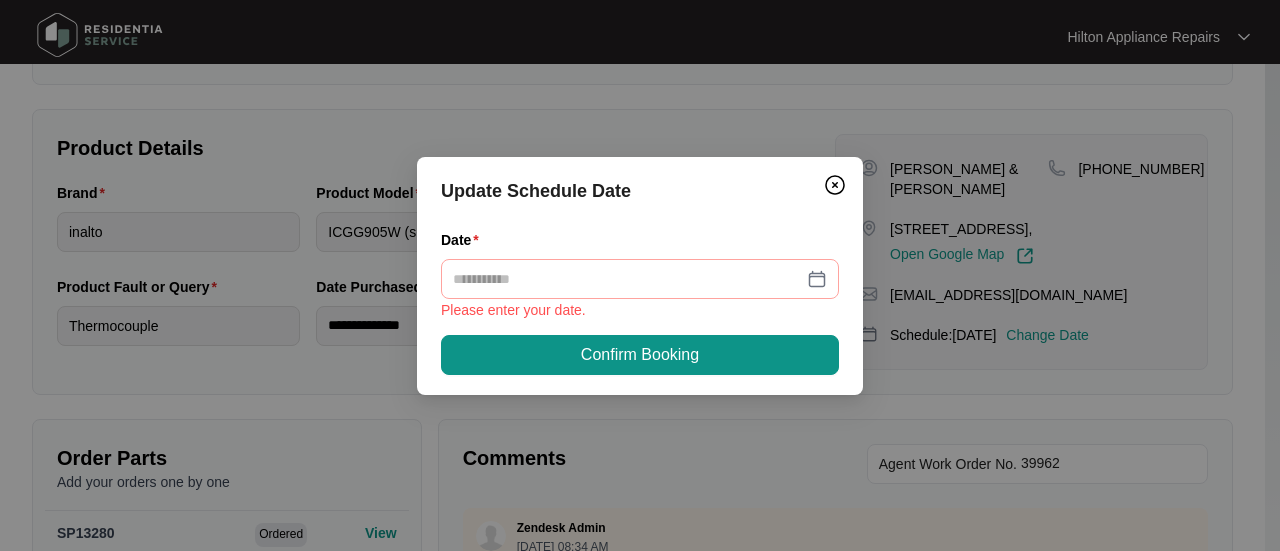 click at bounding box center [640, 279] 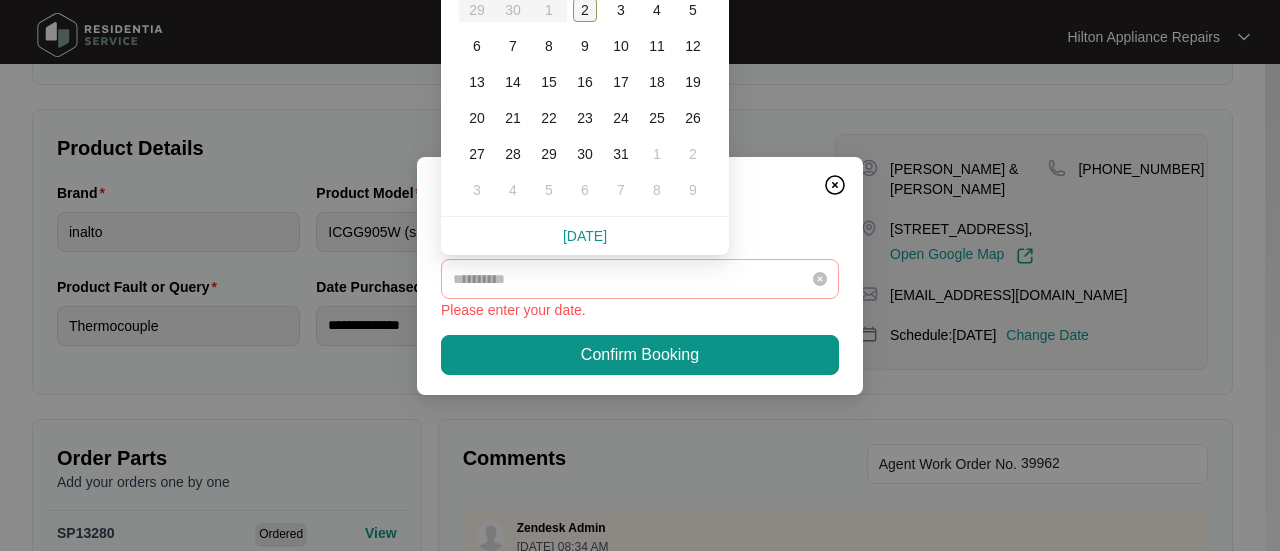 click on "2" at bounding box center (585, 10) 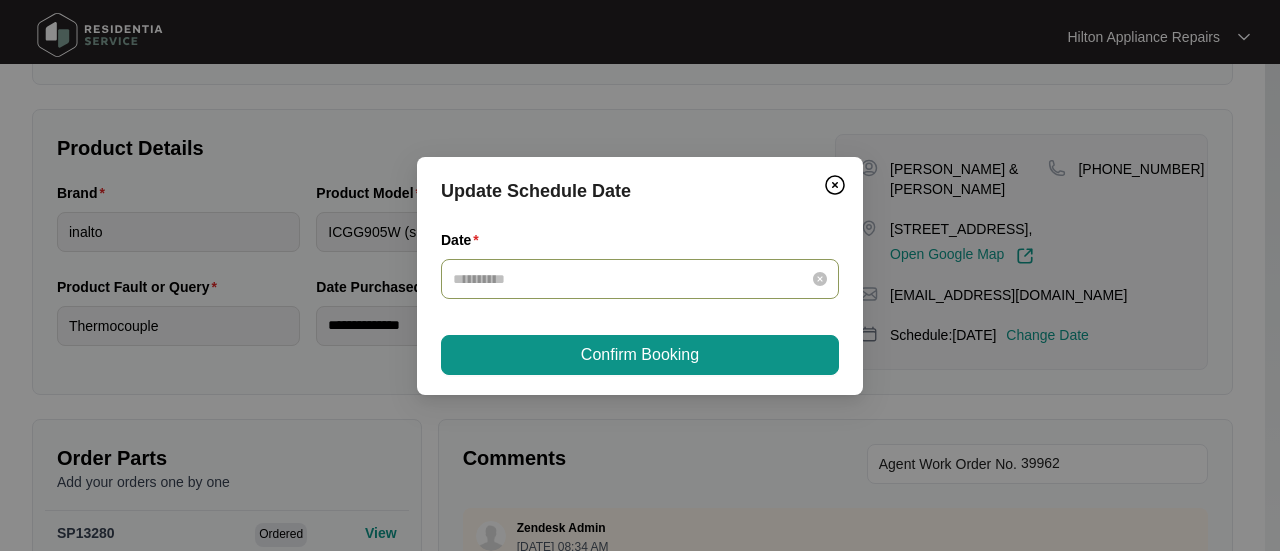 type on "**********" 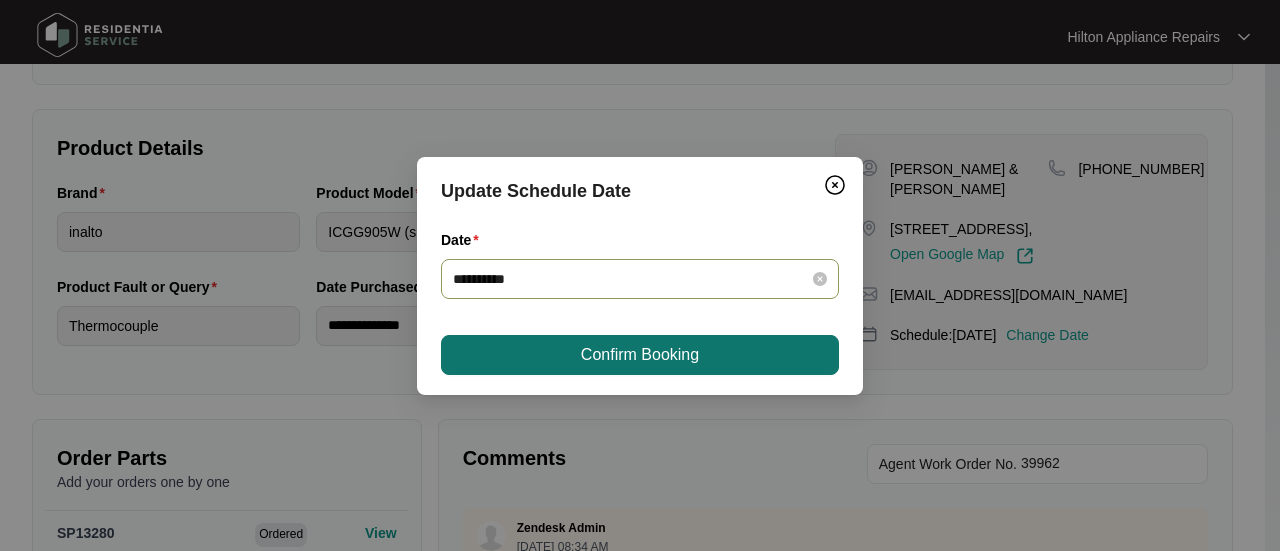 click on "Confirm Booking" at bounding box center (640, 355) 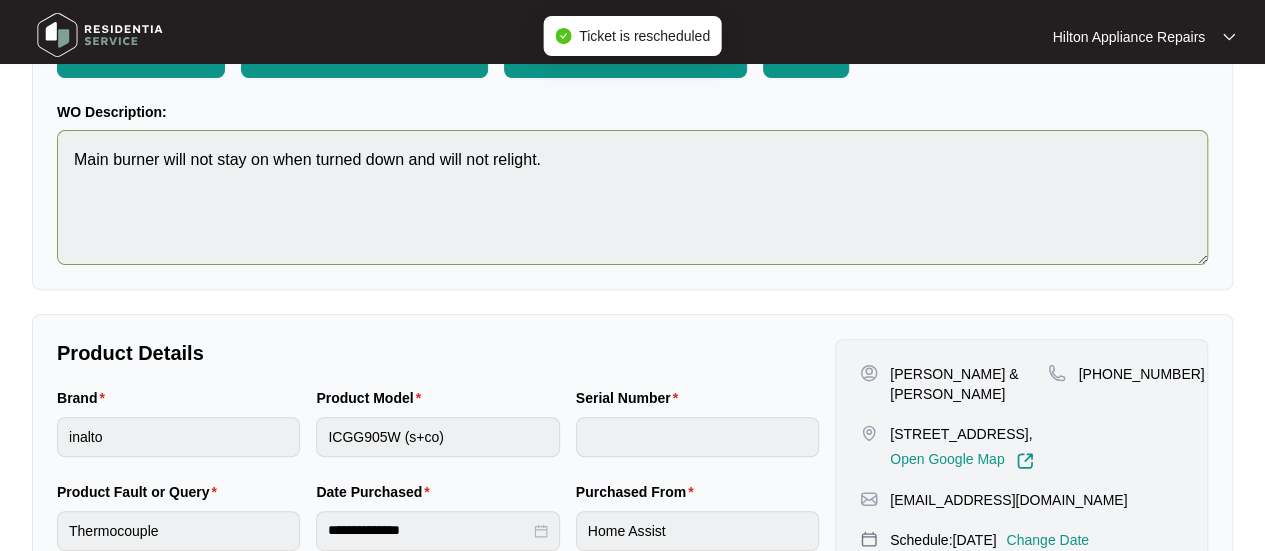 scroll, scrollTop: 0, scrollLeft: 0, axis: both 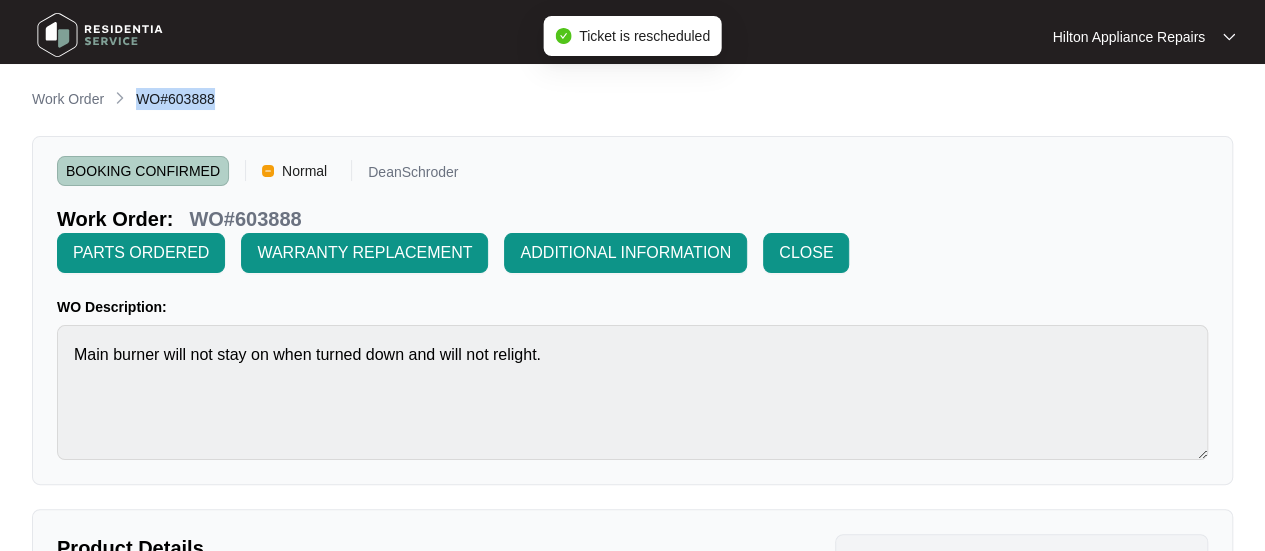 drag, startPoint x: 212, startPoint y: 101, endPoint x: 136, endPoint y: 97, distance: 76.105194 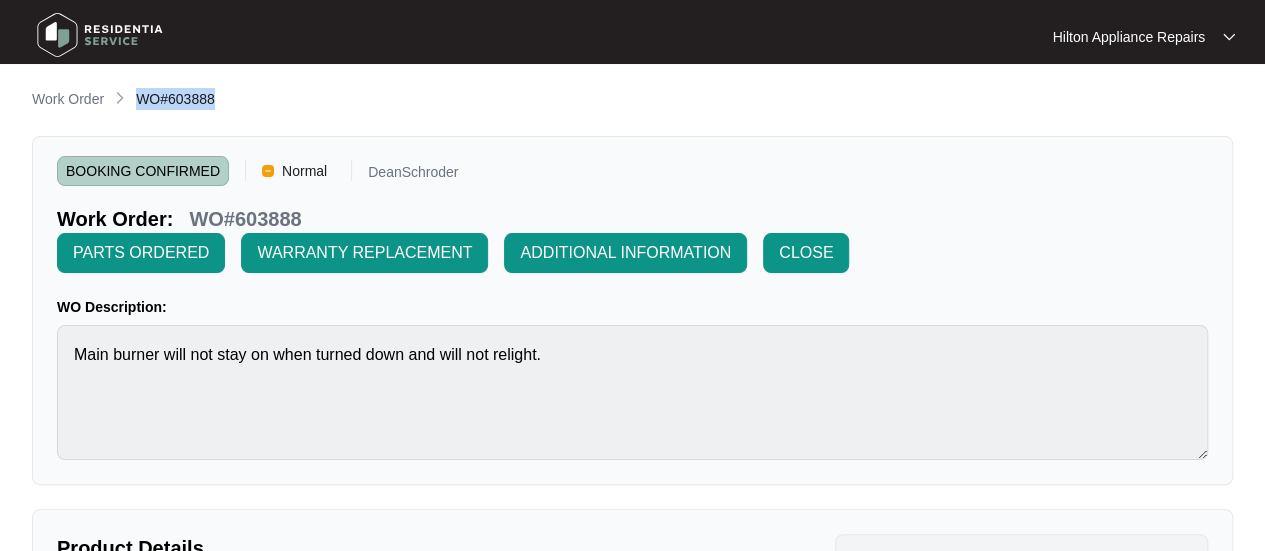 copy on "WO#603888" 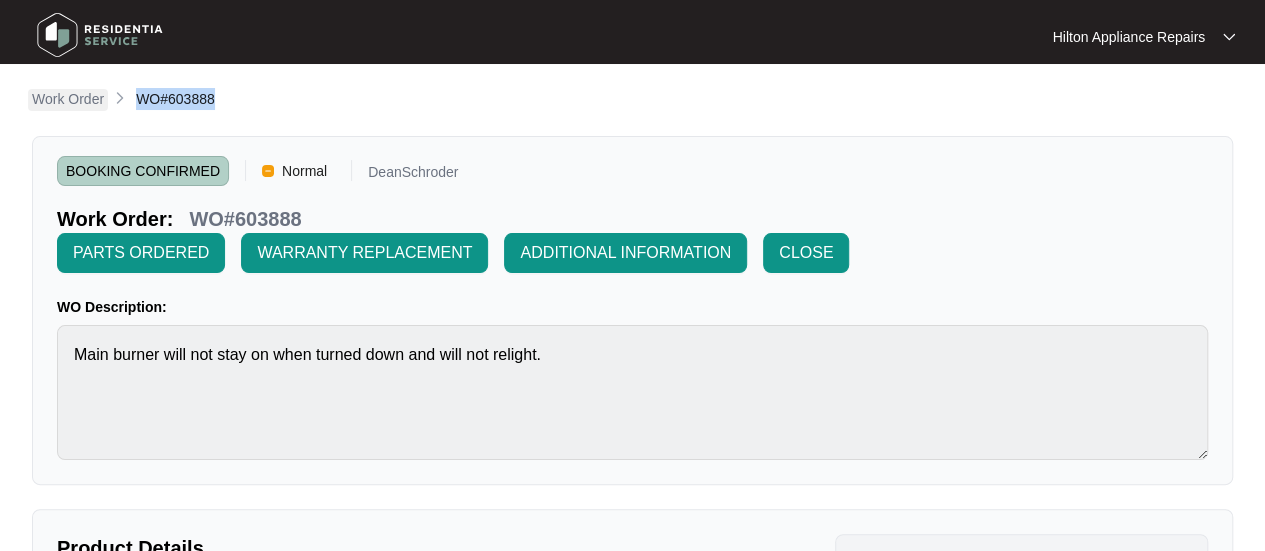click on "Work Order" at bounding box center (68, 99) 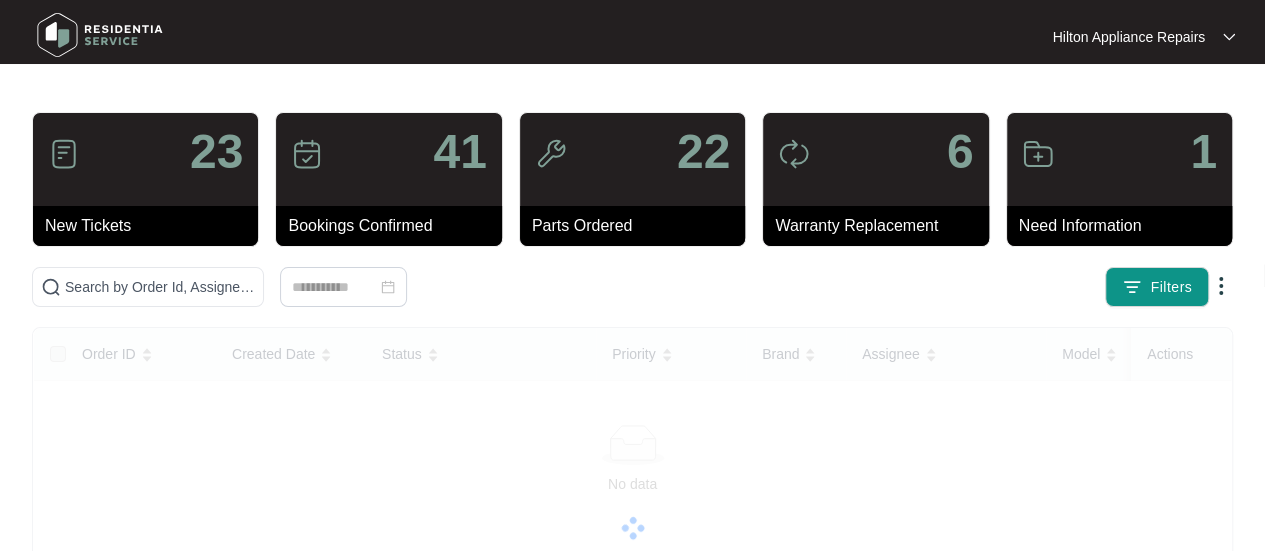 click on "23 New Tickets 41 Bookings Confirmed 22 Parts Ordered 6 Warranty Replacement 1 Need Information   Filters Order ID Created Date Status Priority Brand Assignee Model Customer Name Purchased From Actions                       No data 1" at bounding box center [632, 502] 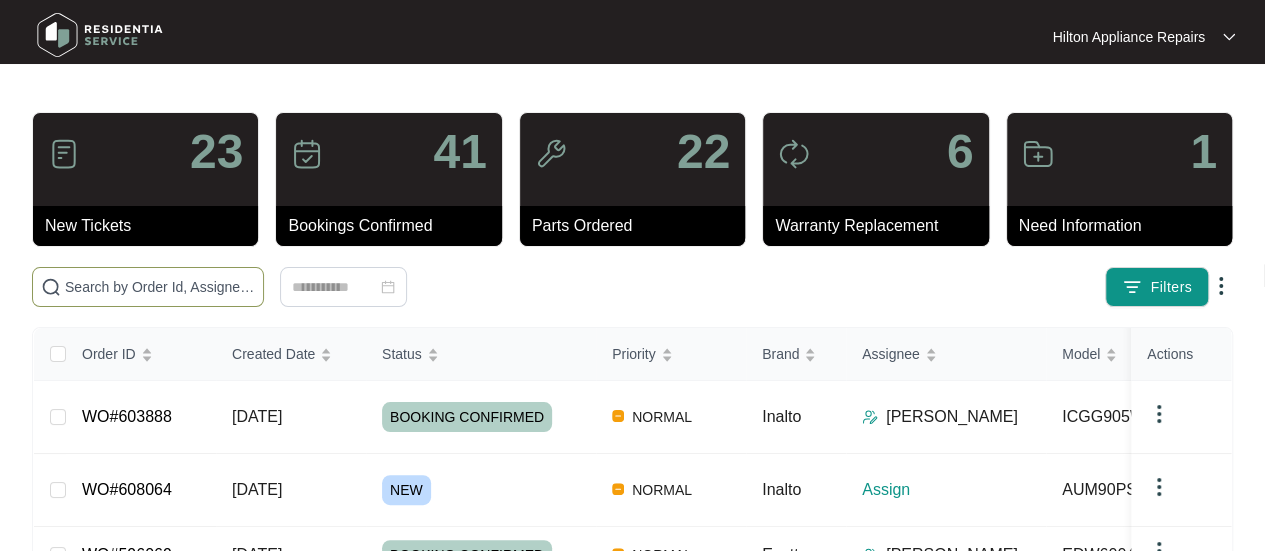 click at bounding box center [148, 287] 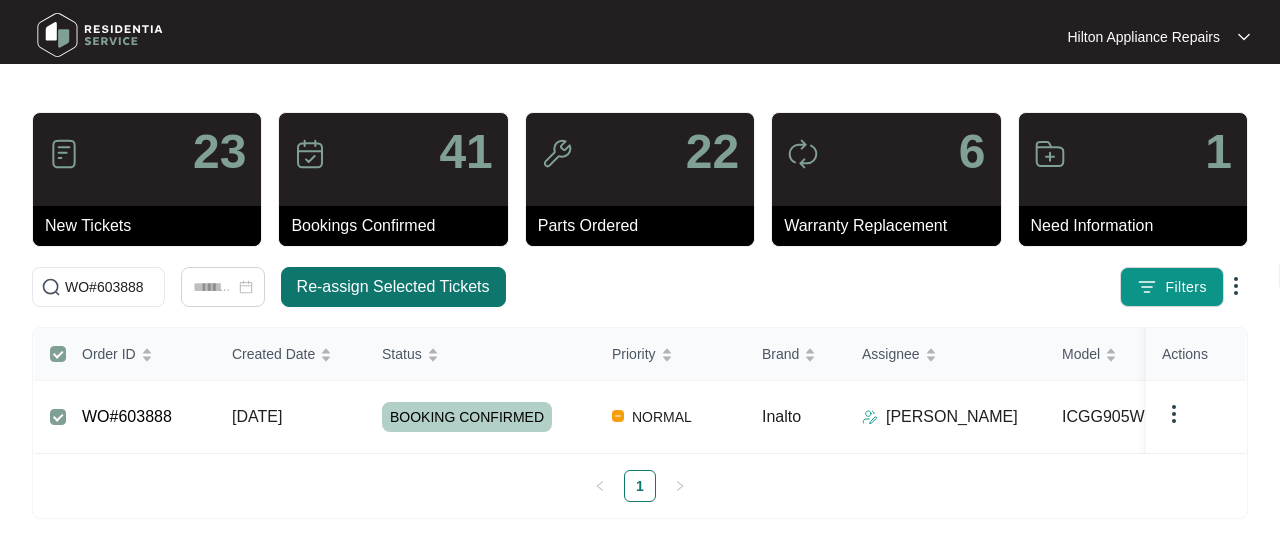 click on "Re-assign Selected Tickets" at bounding box center [393, 287] 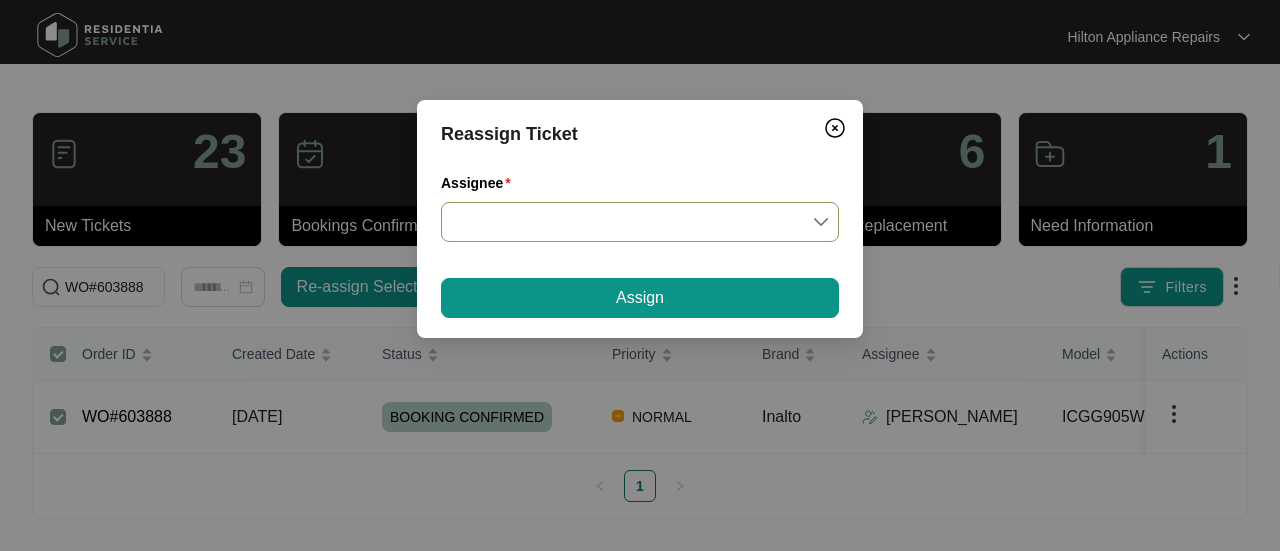 click on "Assignee" at bounding box center (640, 222) 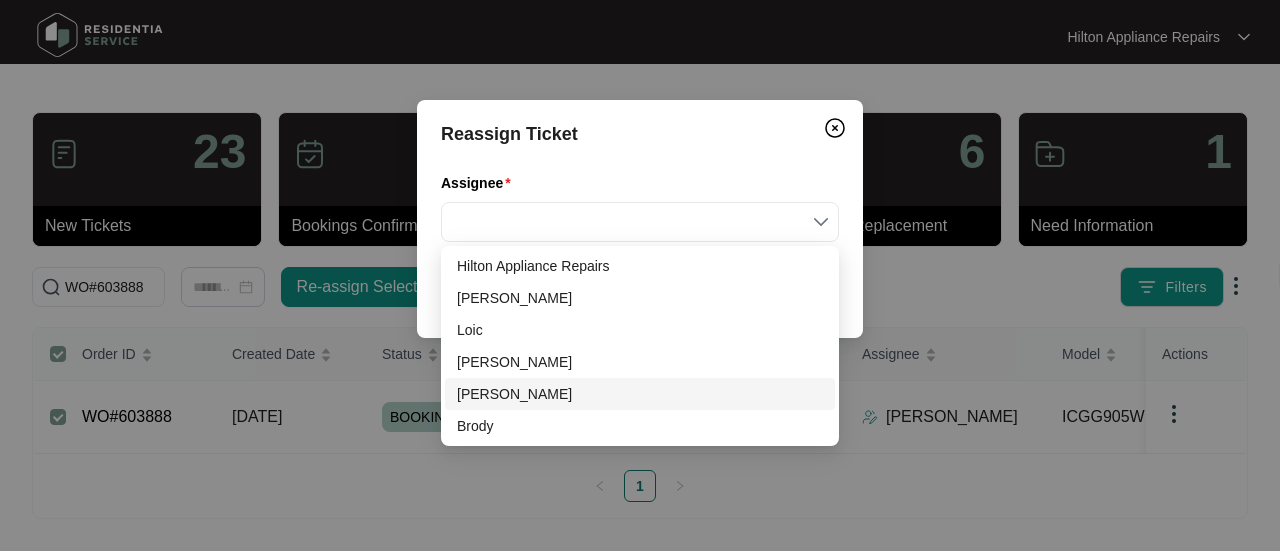 click on "Evan" at bounding box center (640, 394) 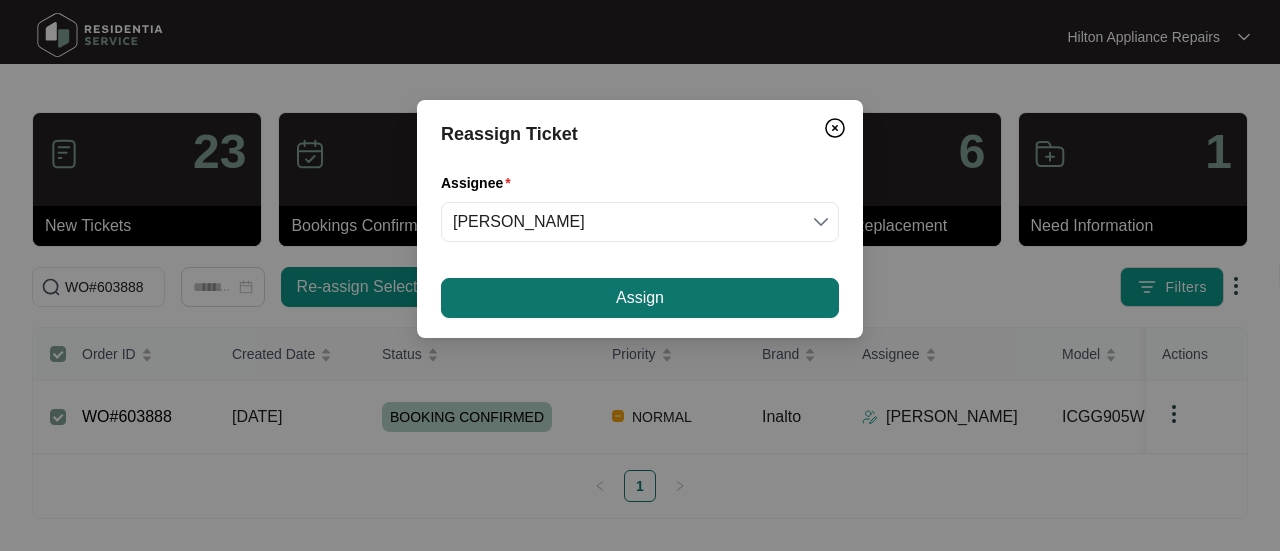 click on "Assign" at bounding box center (640, 298) 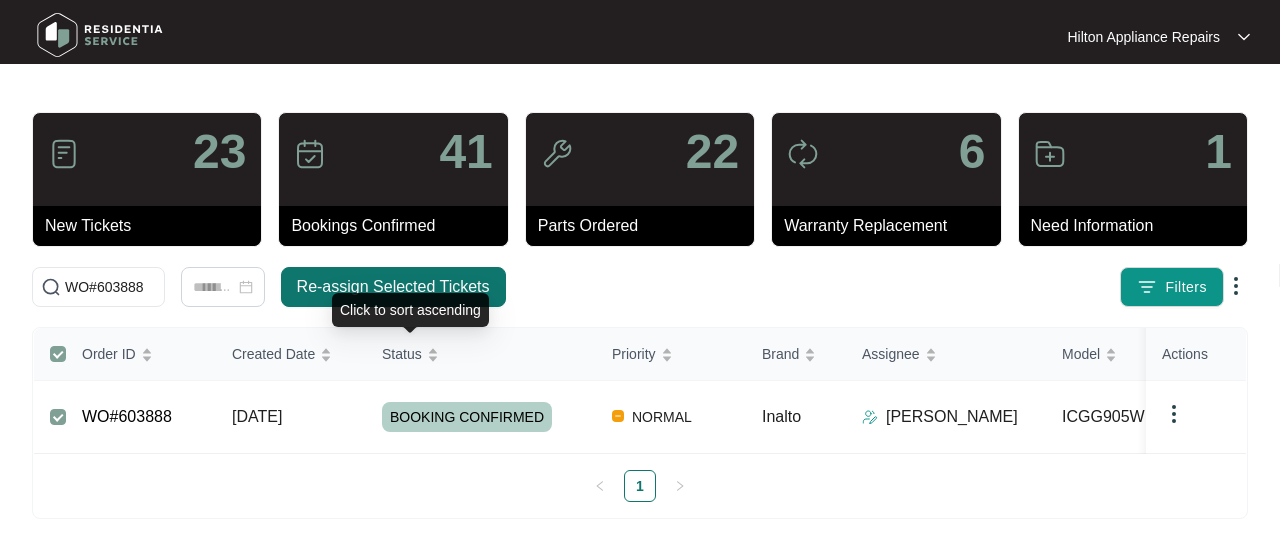 click on "Re-assign Selected Tickets" at bounding box center [393, 287] 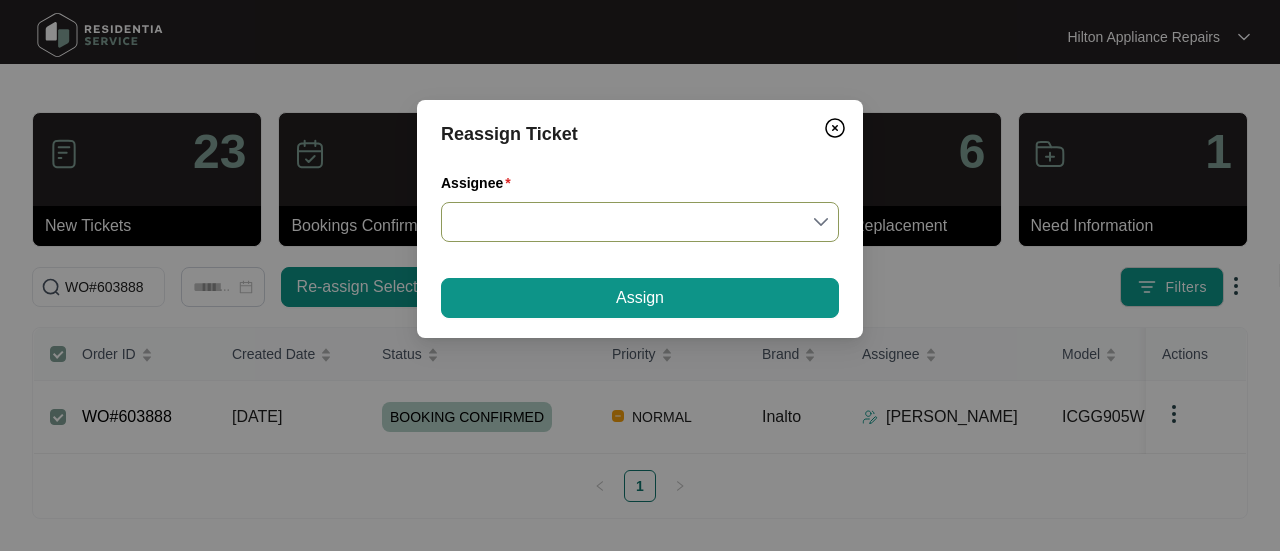 click on "Assignee" at bounding box center [640, 222] 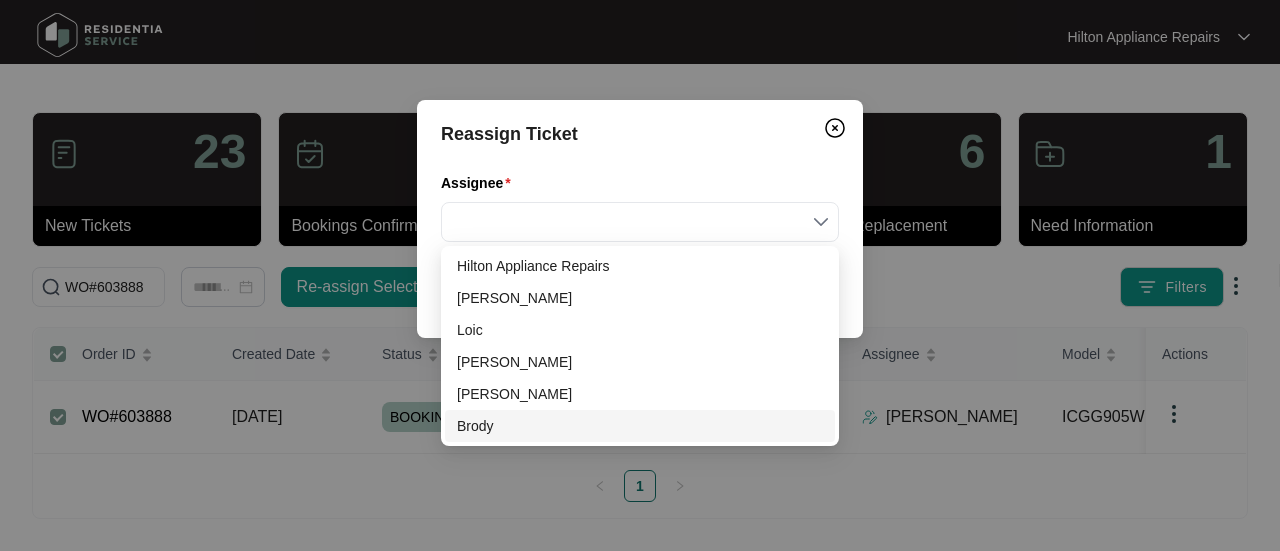 click on "Reassign Ticket Assignee Assign" at bounding box center (640, 275) 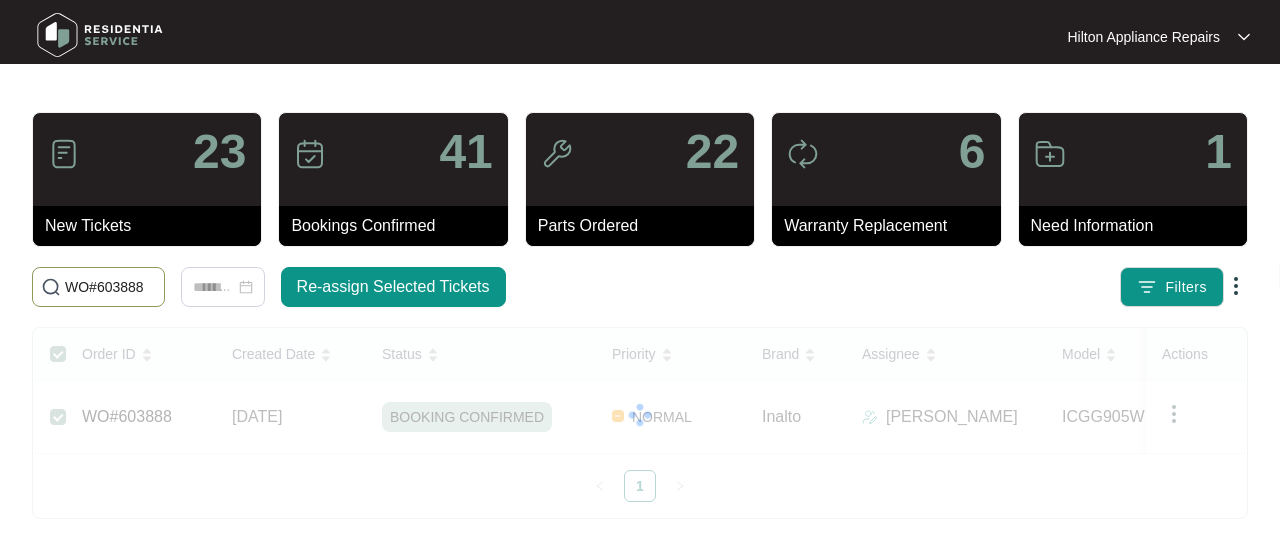 drag, startPoint x: 110, startPoint y: 283, endPoint x: -204, endPoint y: 283, distance: 314 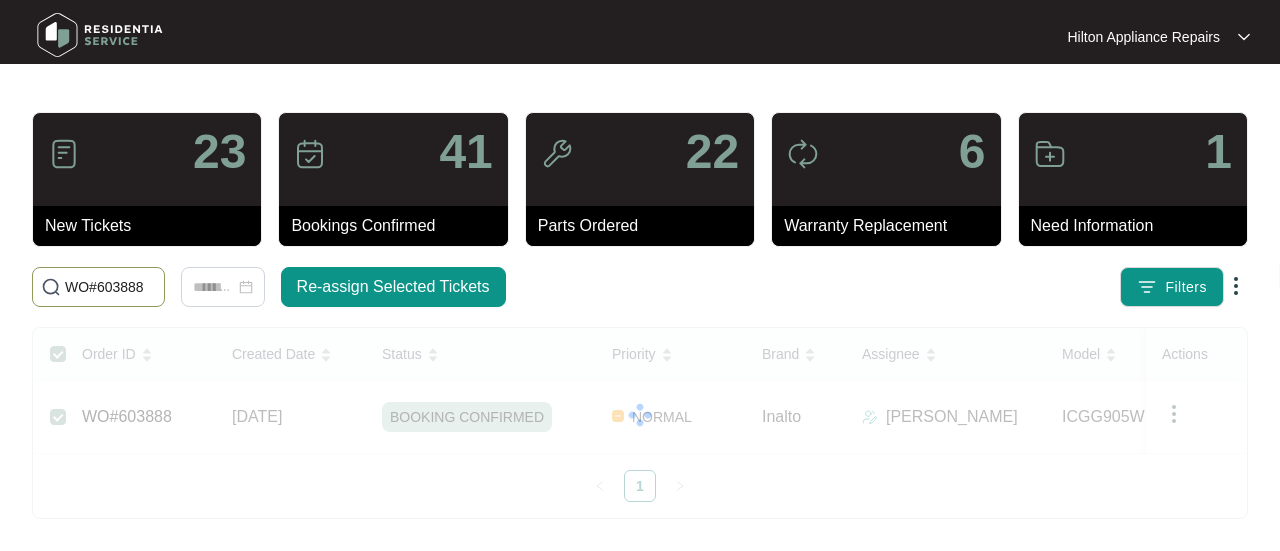 click on "Hilton Appliance Repairs Hilton App... 23 New Tickets 41 Bookings Confirmed 22 Parts Ordered 6 Warranty Replacement 1 Need Information WO#603888   Re-assign Selected Tickets Filters Order ID Created Date Status Priority Brand Assignee Model Customer Name Purchased From Actions                       WO#603888 24/06/2025 BOOKING CONFIRMED NORMAL Inalto Evan Hurle ICGG905W (s+co) Emma & David Bo... Home Assist 1 Click to sort ascending Click to sort ascending Click to sort ascending" at bounding box center [640, 275] 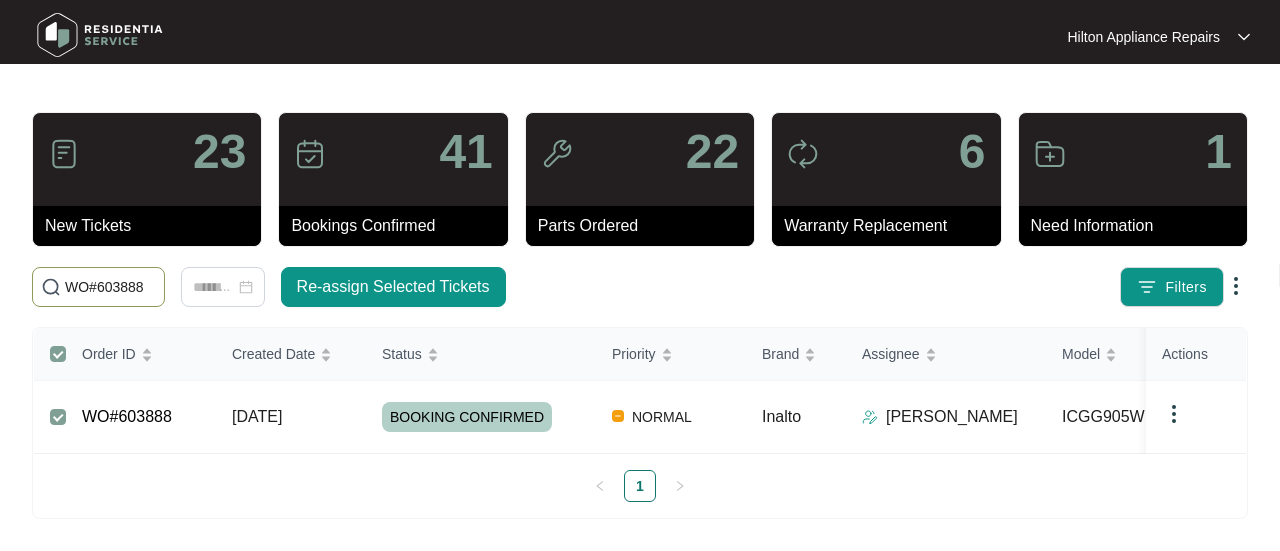type on "8" 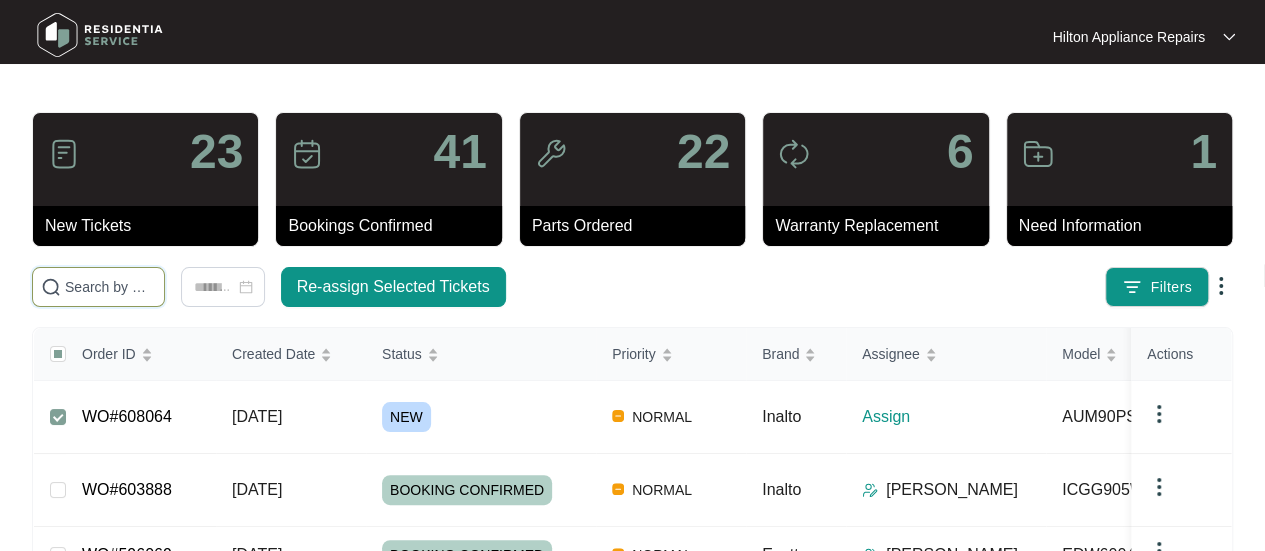 click at bounding box center (110, 287) 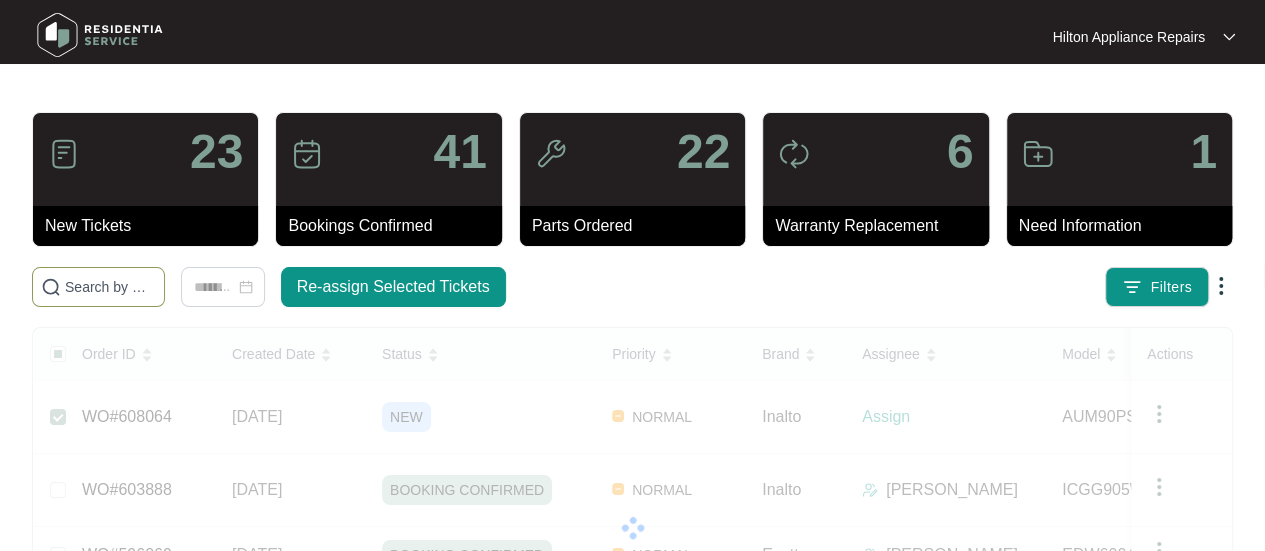 paste on "08064" 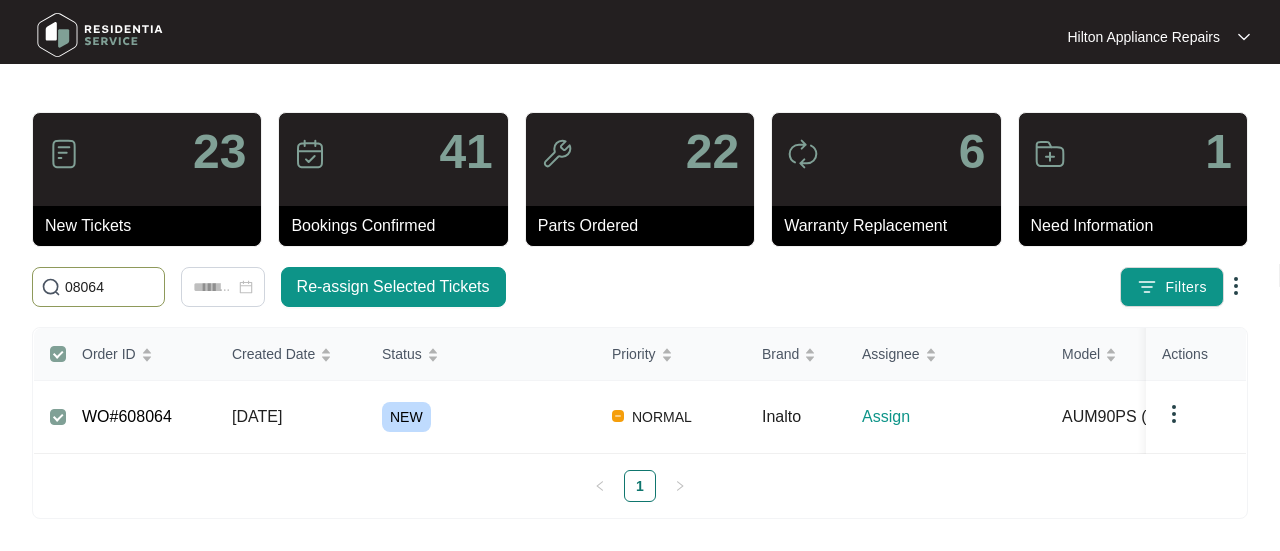 drag, startPoint x: 122, startPoint y: 287, endPoint x: 9, endPoint y: 294, distance: 113.216606 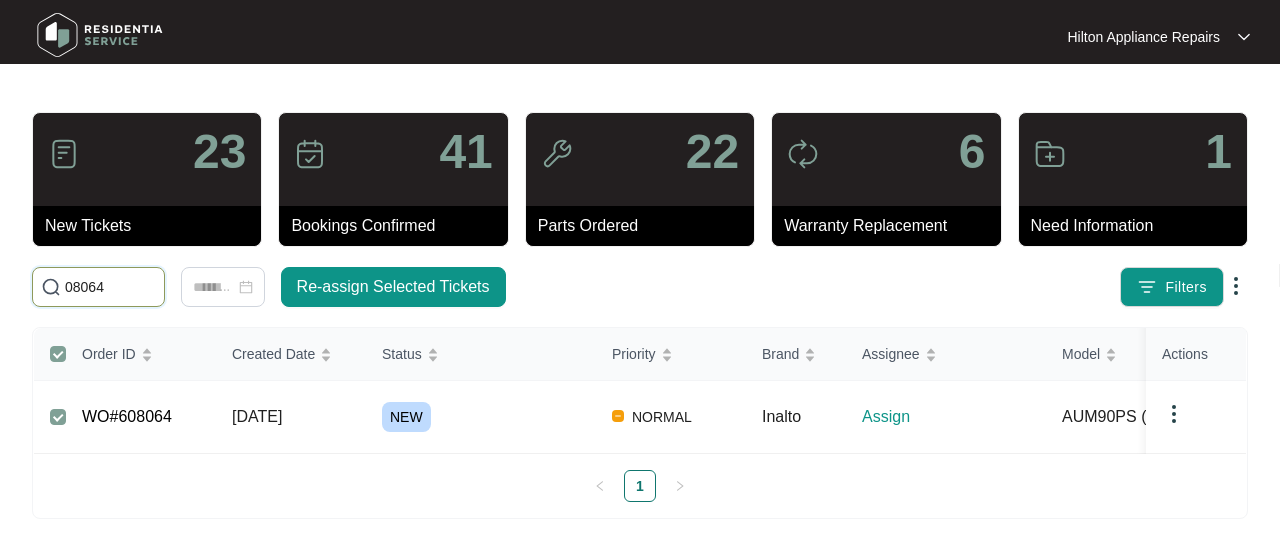 click on "08064" at bounding box center (110, 287) 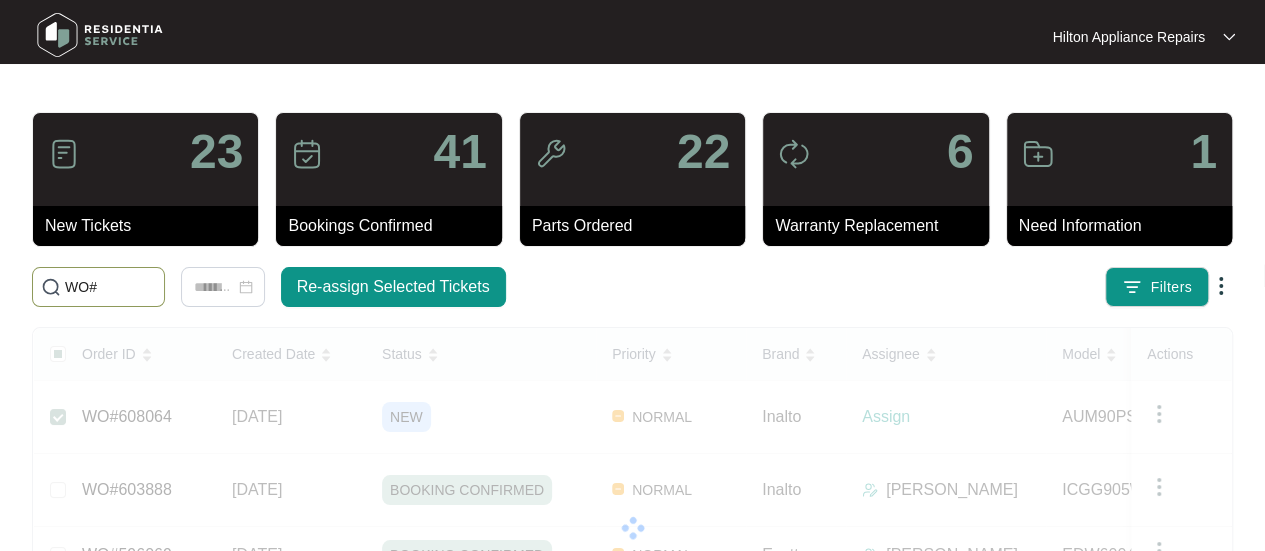 paste on "608064" 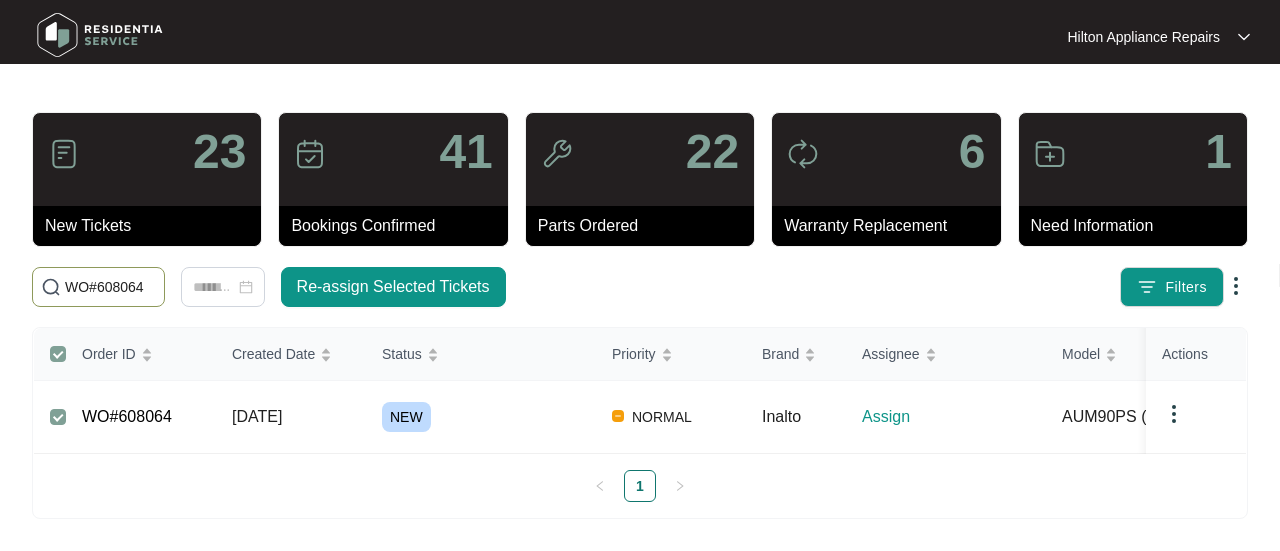 type on "WO#608064" 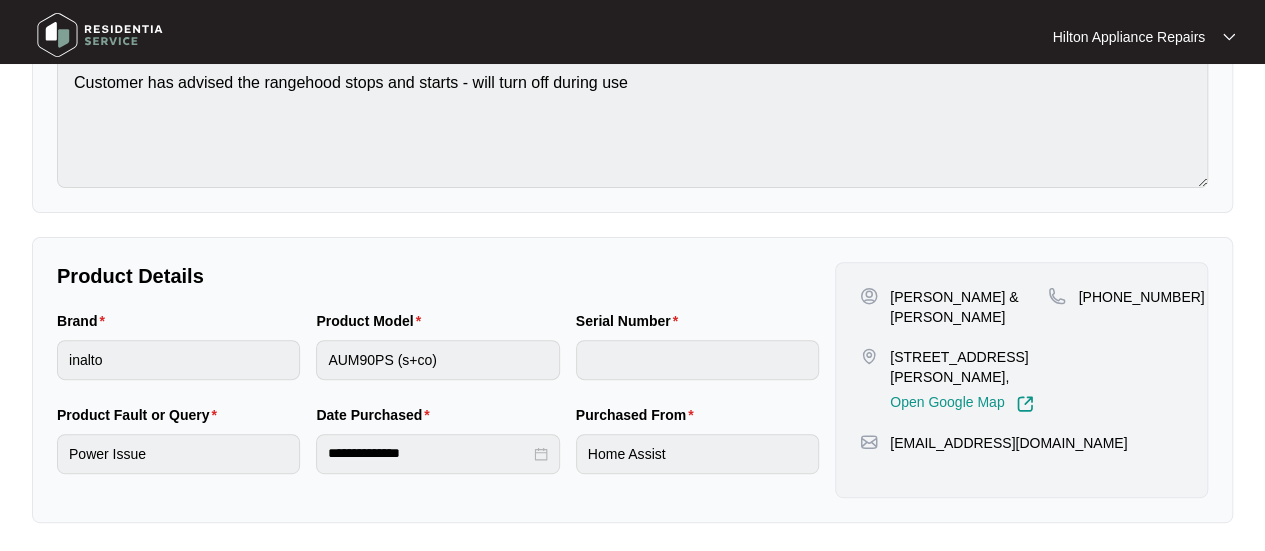 scroll, scrollTop: 233, scrollLeft: 0, axis: vertical 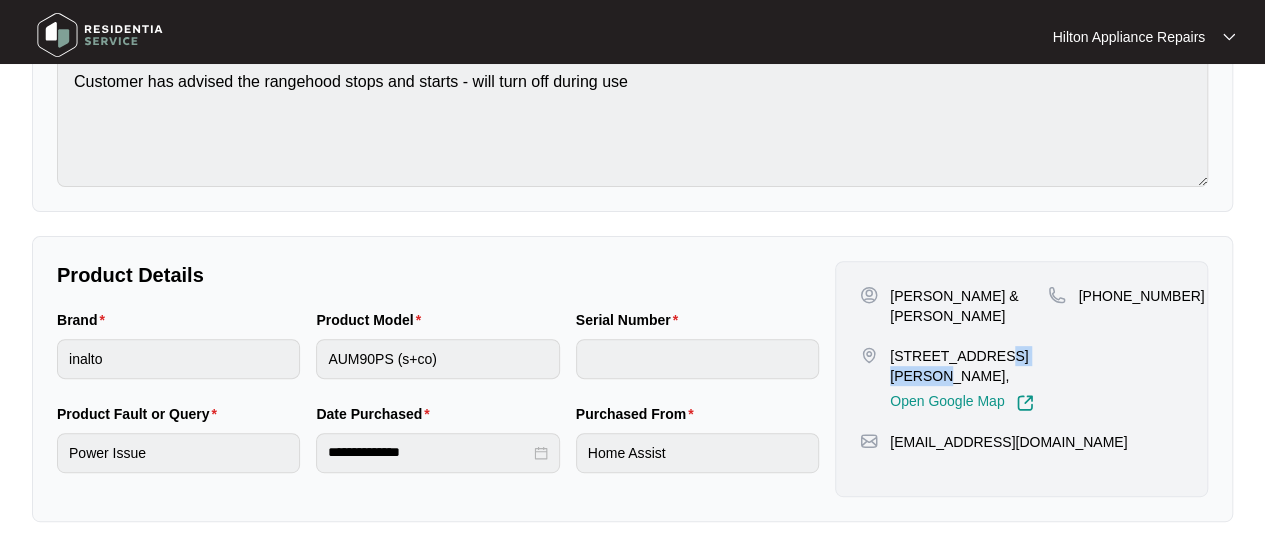 drag, startPoint x: 979, startPoint y: 355, endPoint x: 888, endPoint y: 354, distance: 91.00549 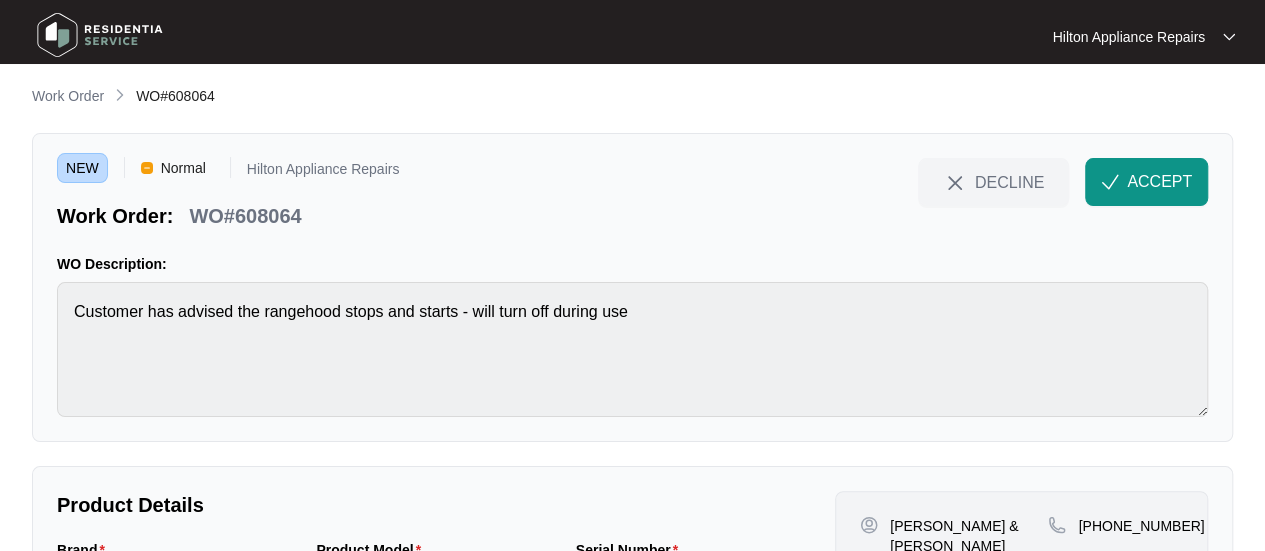 scroll, scrollTop: 0, scrollLeft: 0, axis: both 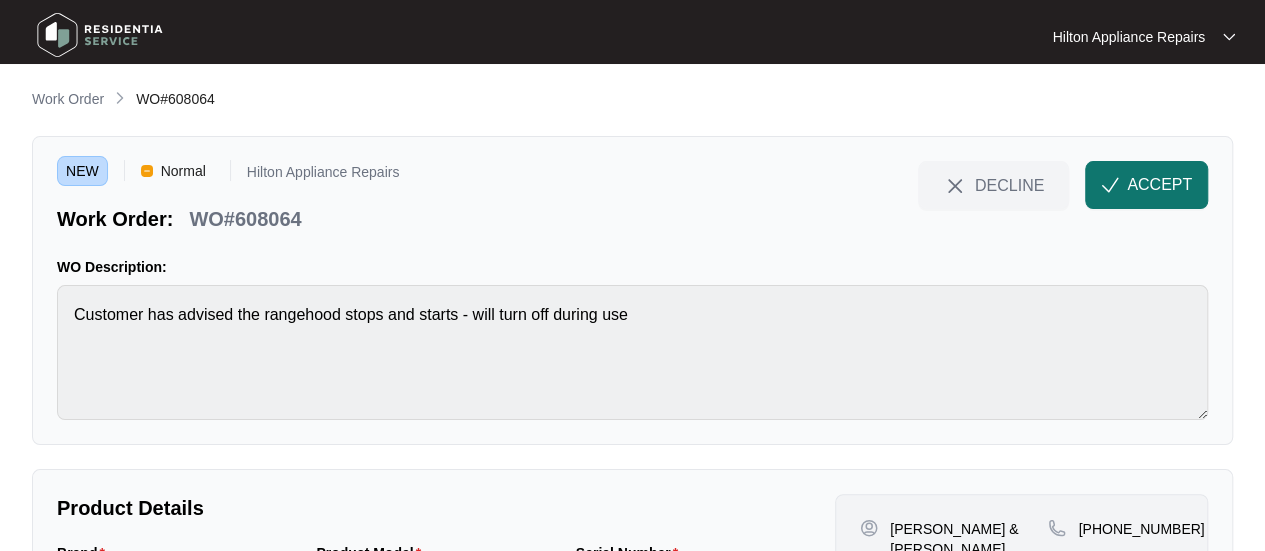 click on "ACCEPT" at bounding box center [1159, 185] 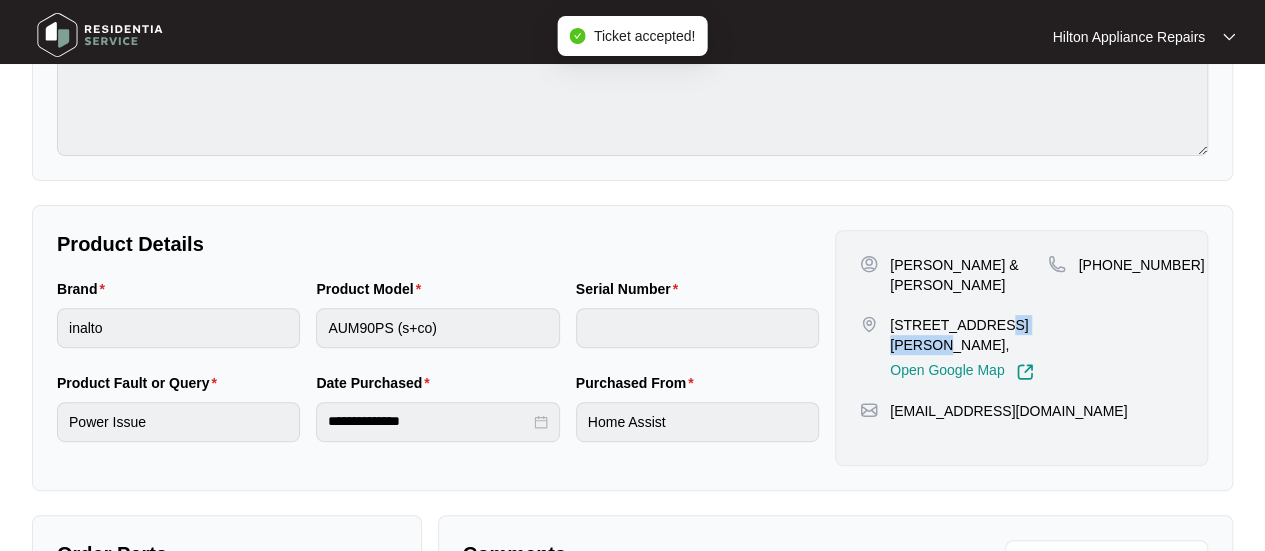 scroll, scrollTop: 300, scrollLeft: 0, axis: vertical 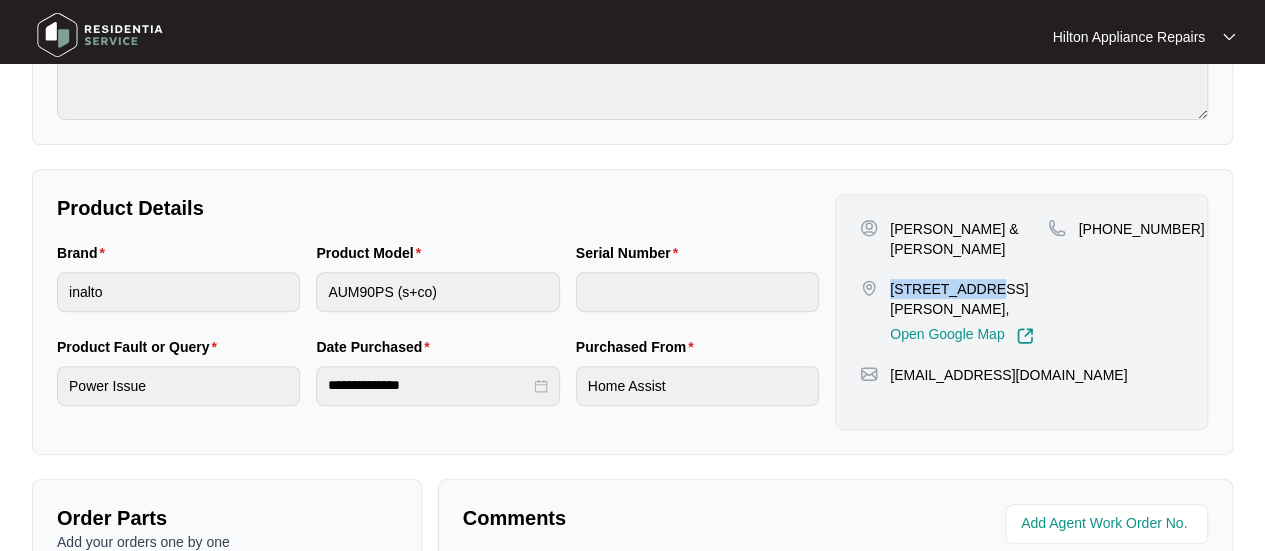drag, startPoint x: 976, startPoint y: 265, endPoint x: 884, endPoint y: 261, distance: 92.086914 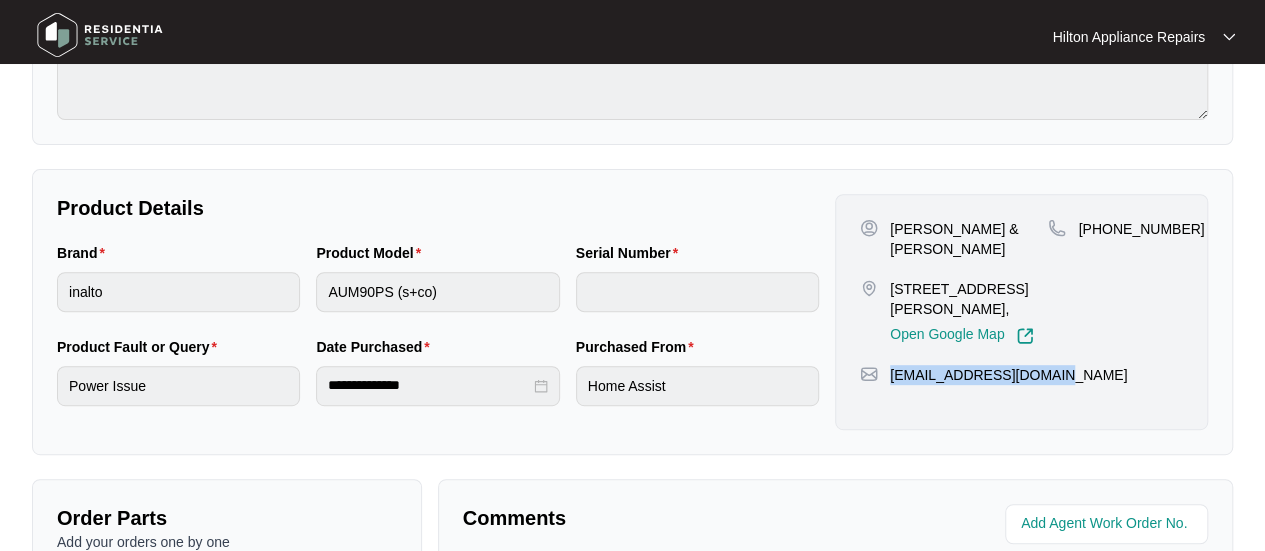 drag, startPoint x: 1054, startPoint y: 350, endPoint x: 891, endPoint y: 359, distance: 163.24828 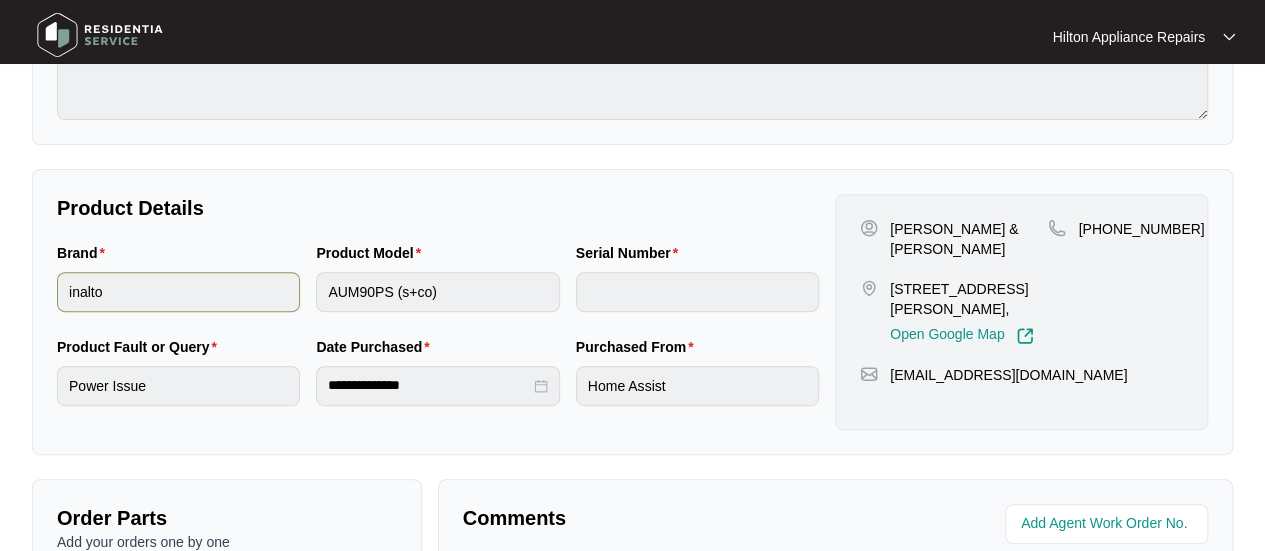click on "Brand inalto Product Model AUM90PS (s+co) Serial Number" at bounding box center (438, 289) 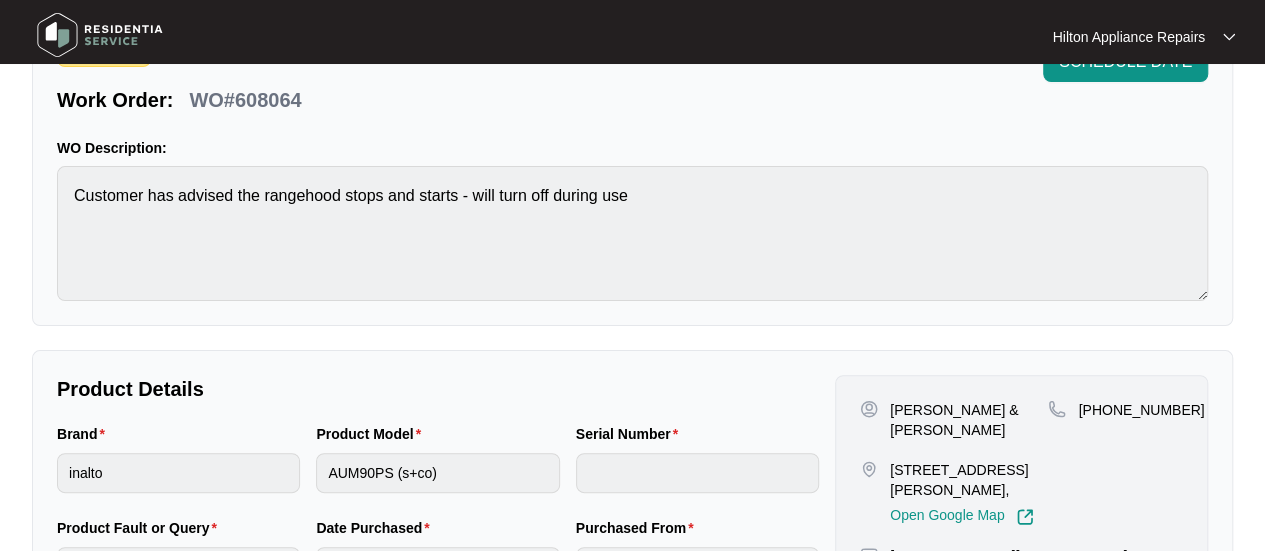 scroll, scrollTop: 0, scrollLeft: 0, axis: both 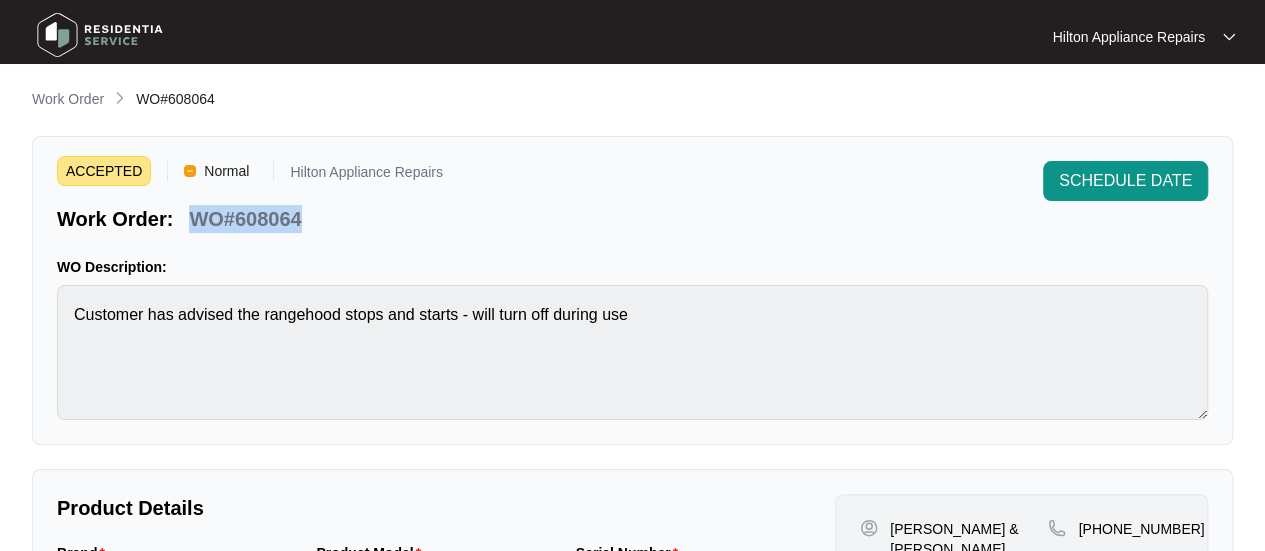 drag, startPoint x: 330, startPoint y: 227, endPoint x: 189, endPoint y: 221, distance: 141.12761 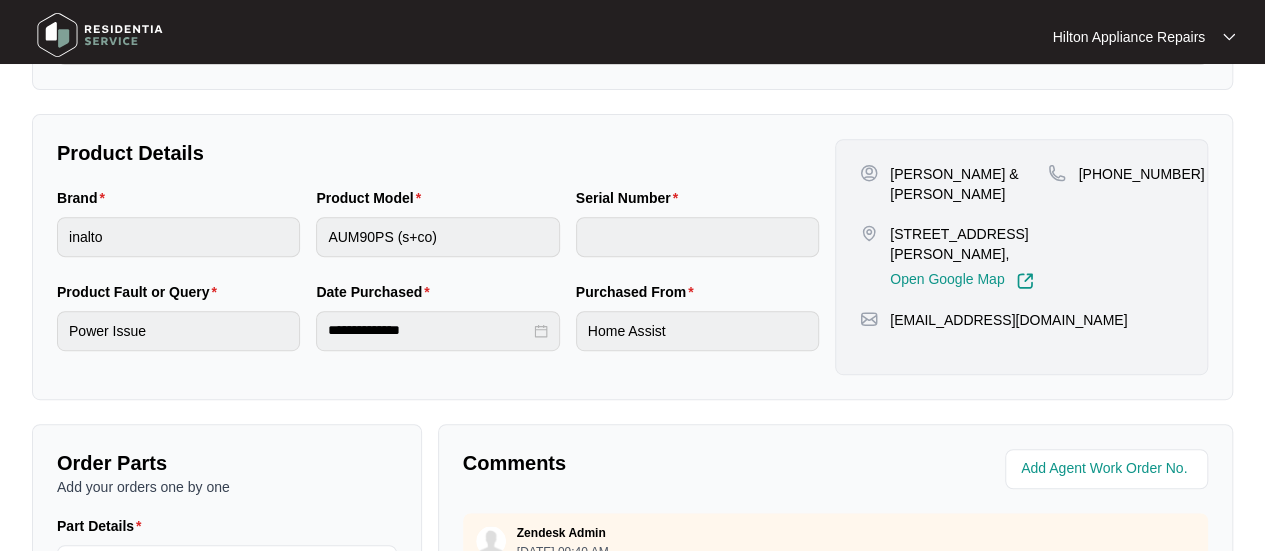 scroll, scrollTop: 400, scrollLeft: 0, axis: vertical 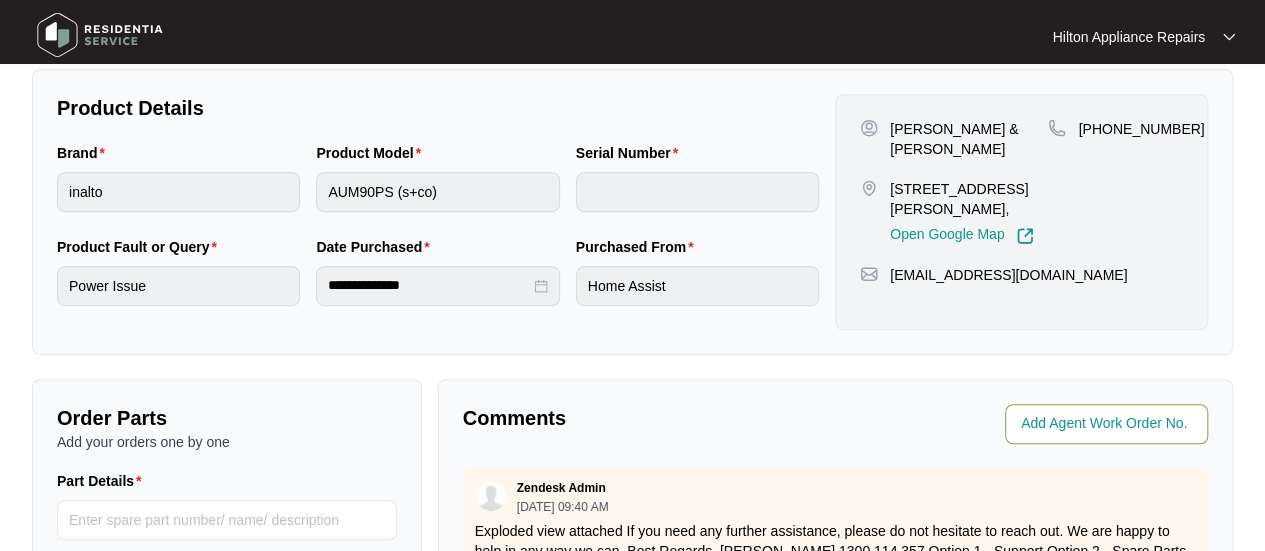 click at bounding box center [1106, 424] 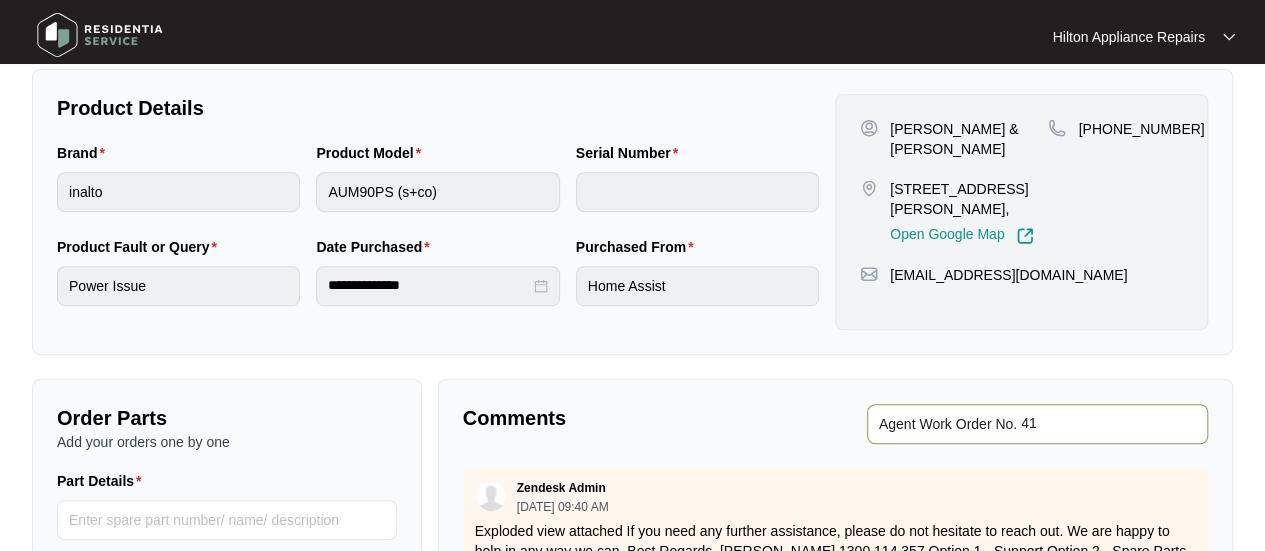 type on "4" 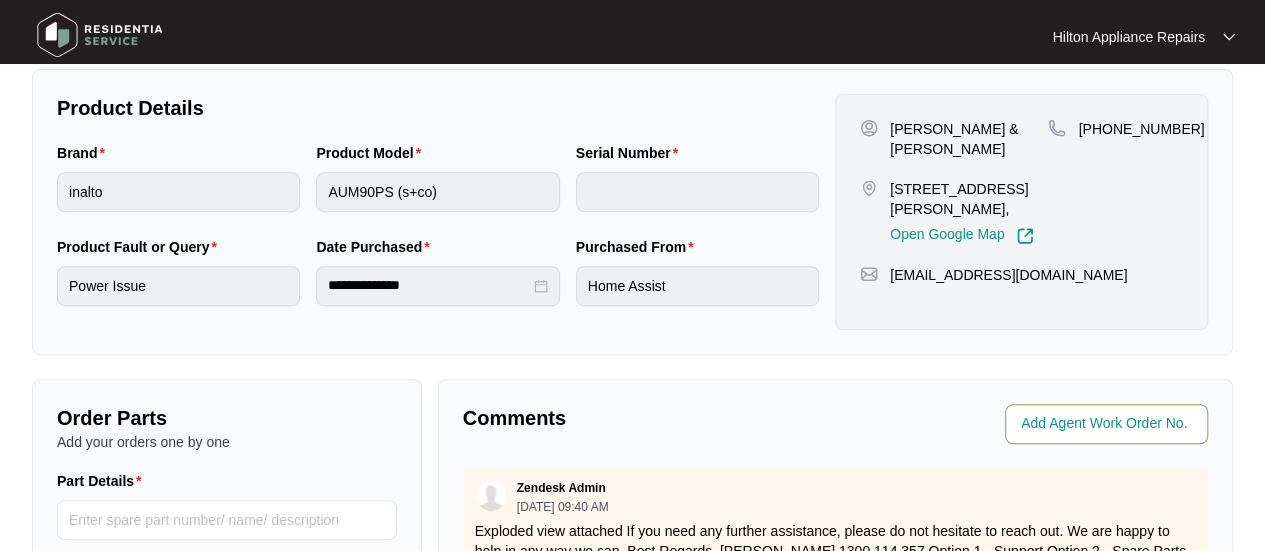 click at bounding box center (1108, 424) 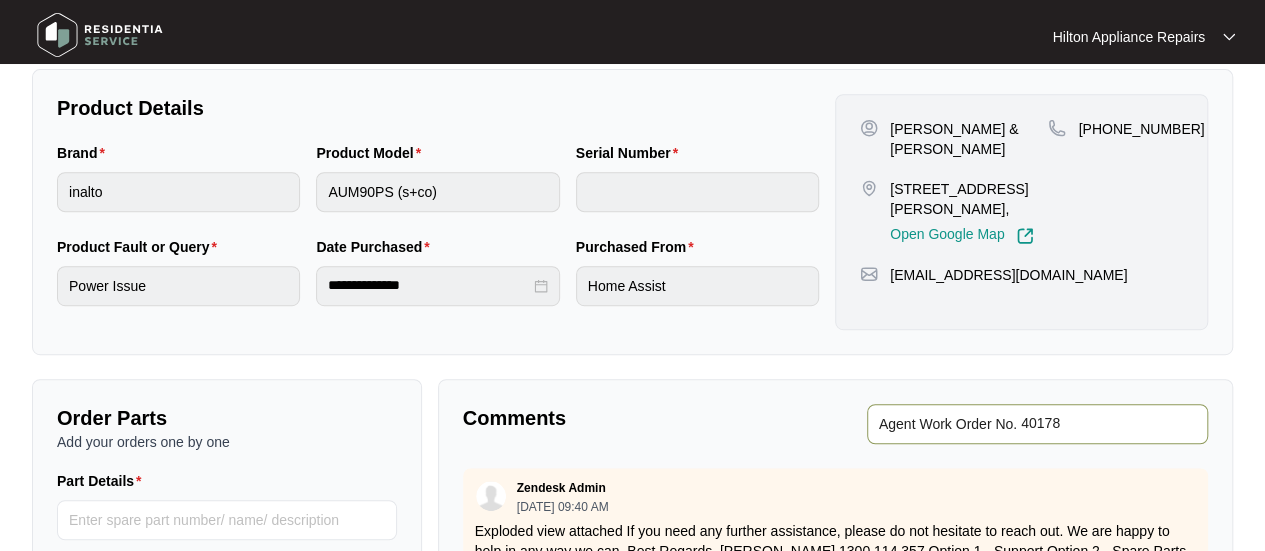 type on "40178" 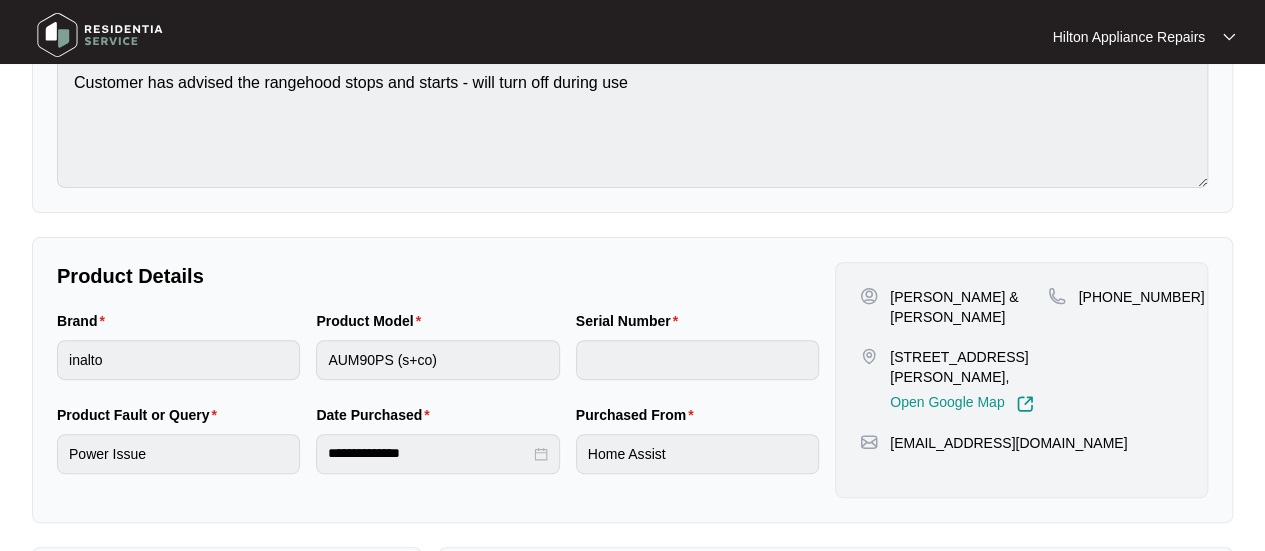 scroll, scrollTop: 0, scrollLeft: 0, axis: both 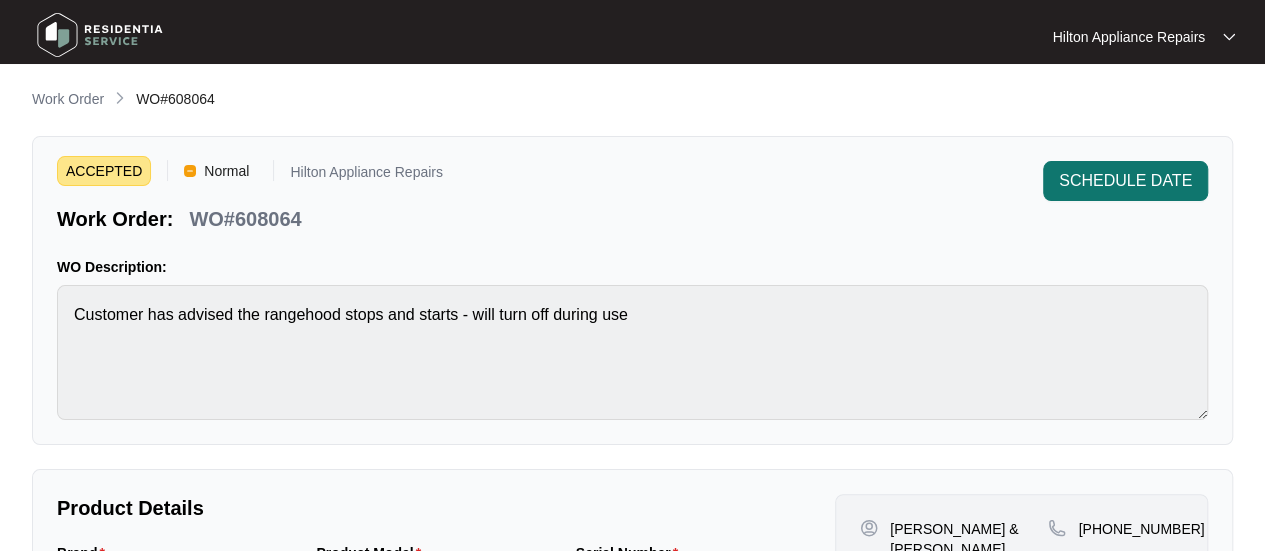click on "SCHEDULE DATE" at bounding box center (1125, 181) 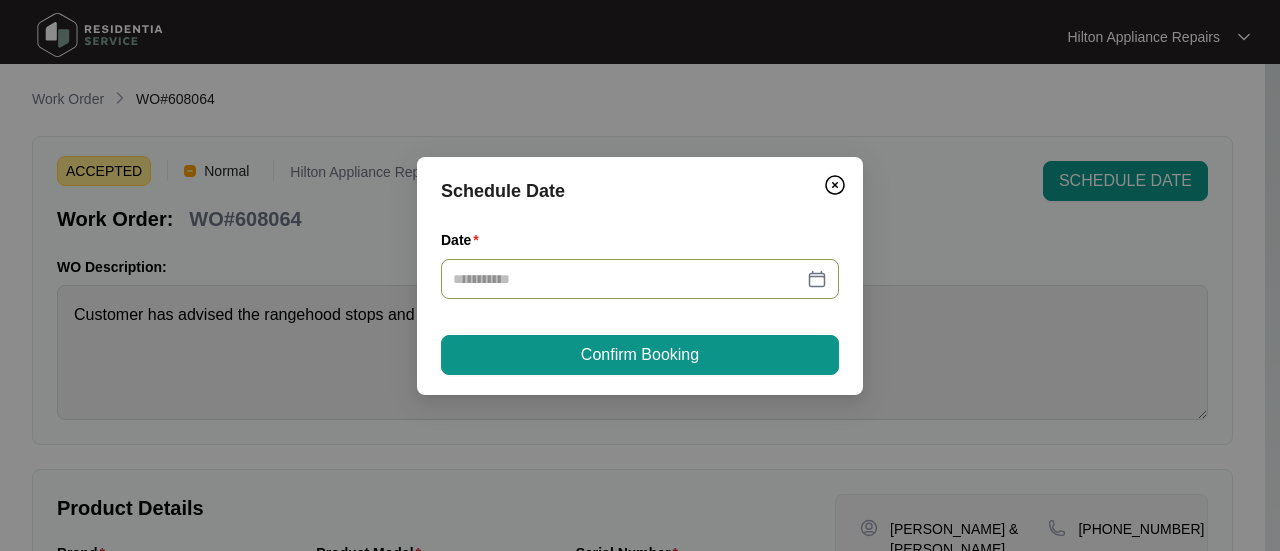 click at bounding box center (640, 279) 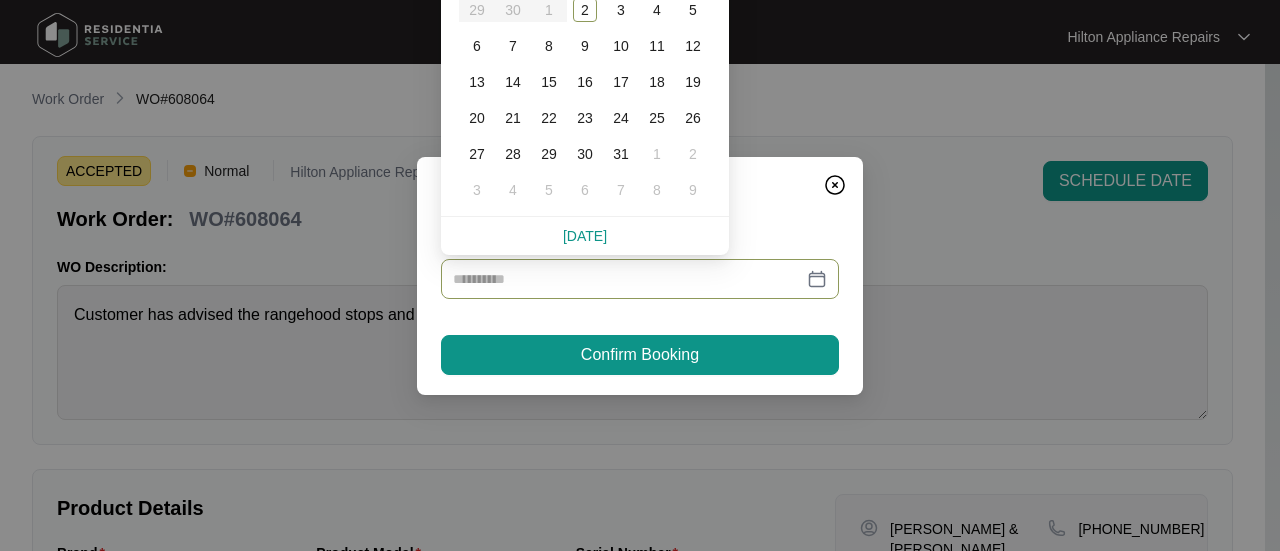 type on "**********" 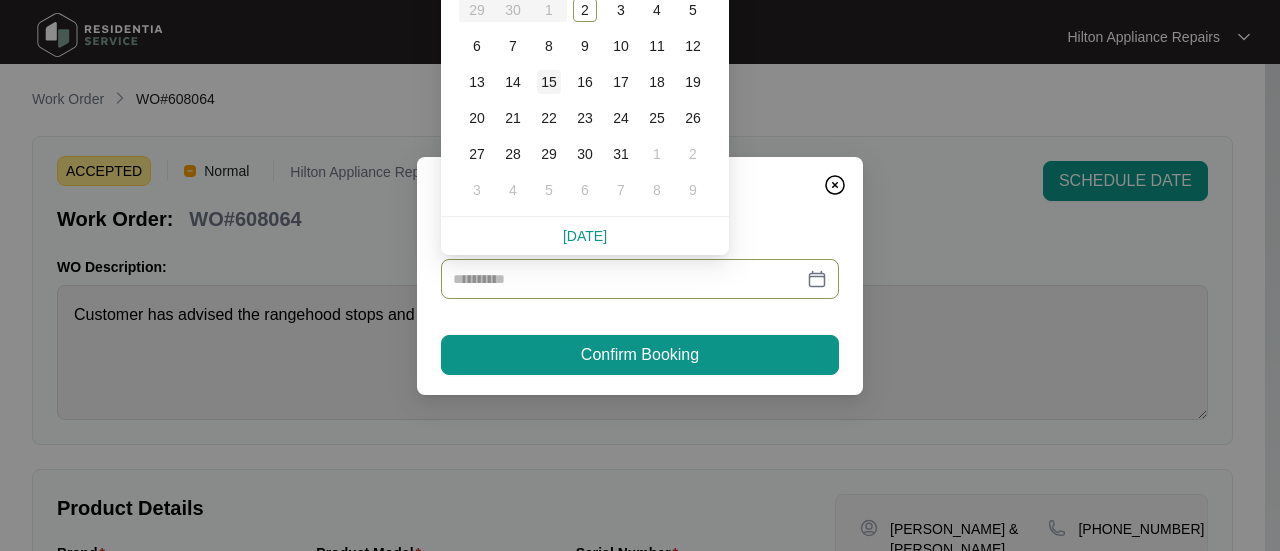 click on "15" at bounding box center [549, 82] 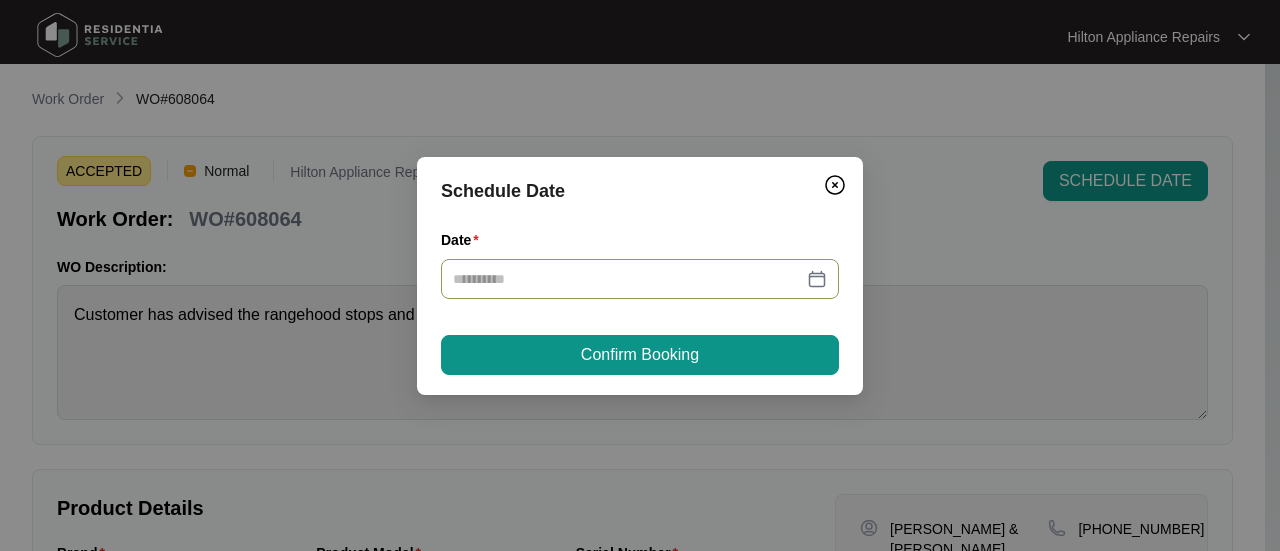 type on "**********" 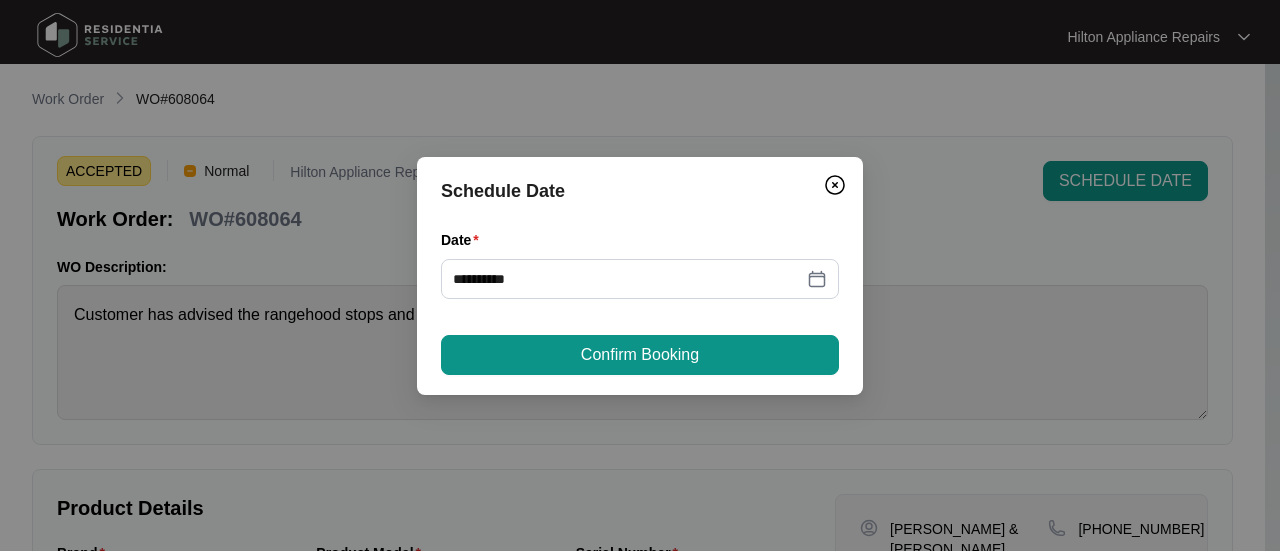drag, startPoint x: 616, startPoint y: 353, endPoint x: 539, endPoint y: 339, distance: 78.26238 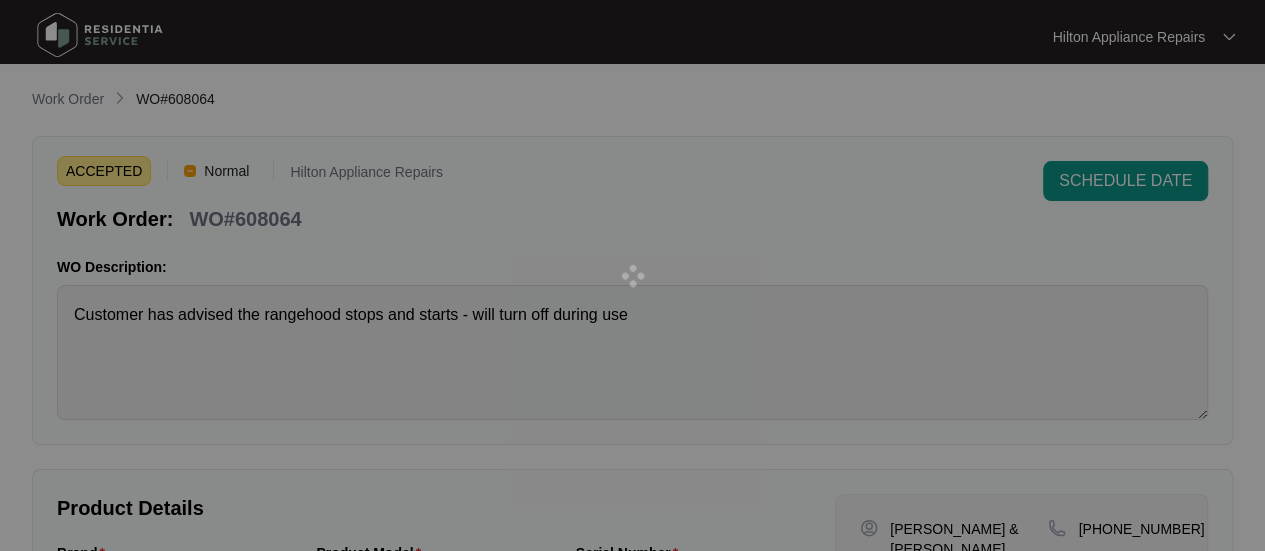 drag, startPoint x: 222, startPoint y: 99, endPoint x: 140, endPoint y: 106, distance: 82.29824 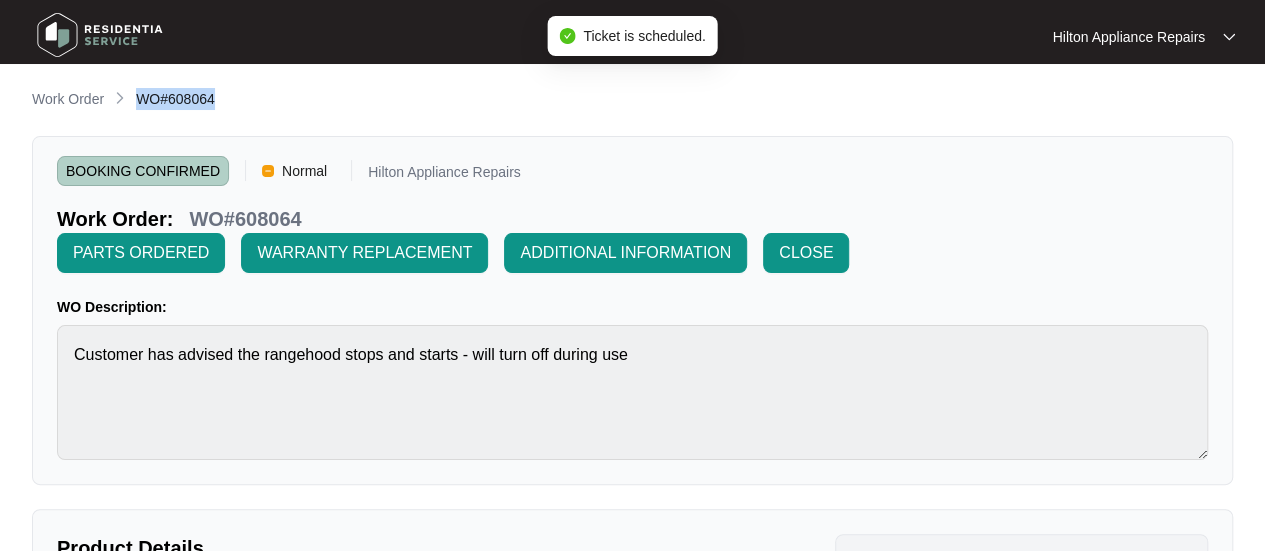 drag, startPoint x: 225, startPoint y: 103, endPoint x: 137, endPoint y: 105, distance: 88.02273 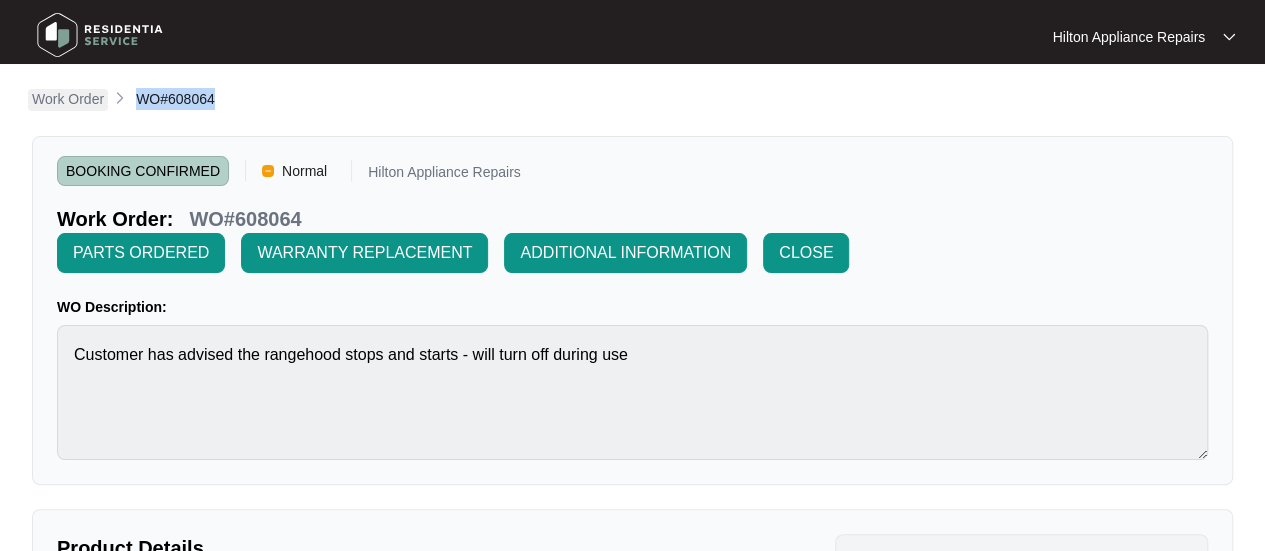 click on "Work Order" at bounding box center (68, 99) 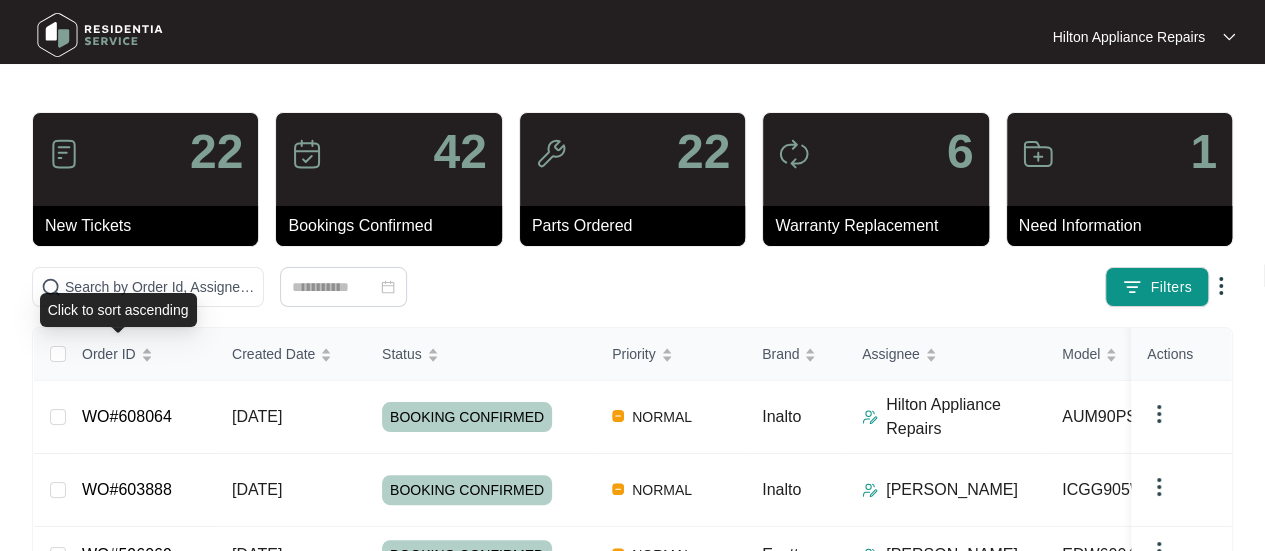 click on "Click to sort ascending" at bounding box center (118, 310) 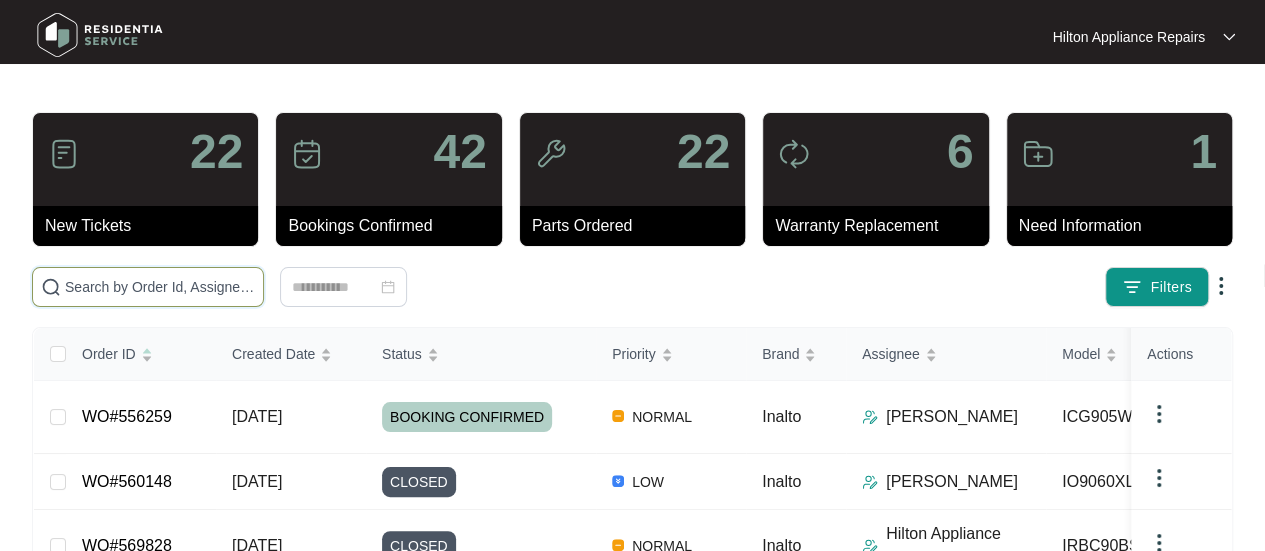 click at bounding box center [160, 287] 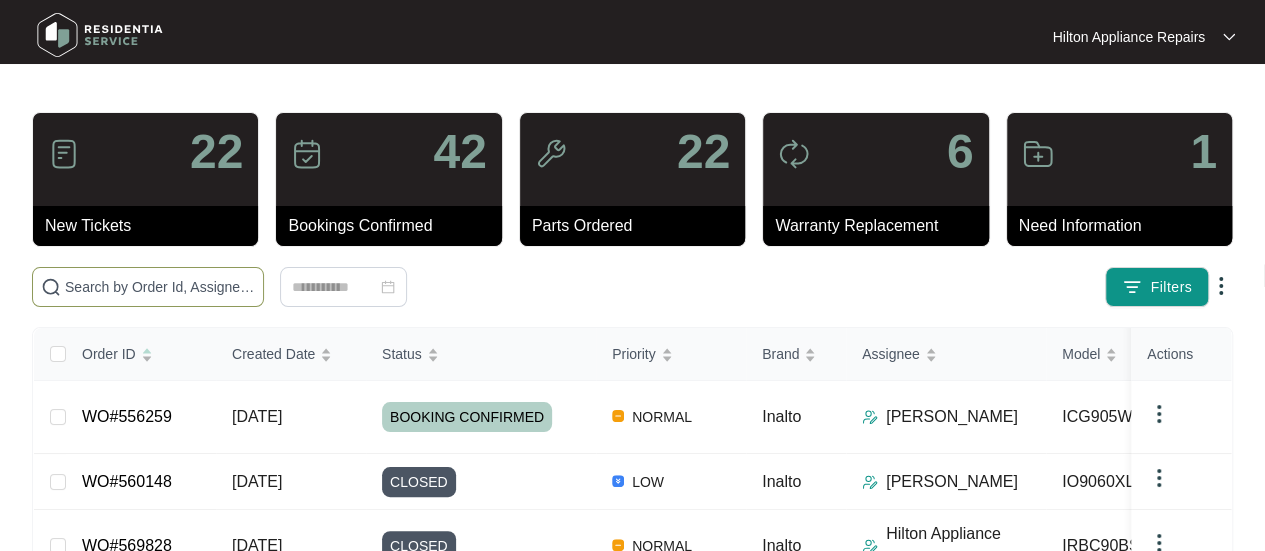 paste on "WO#608064" 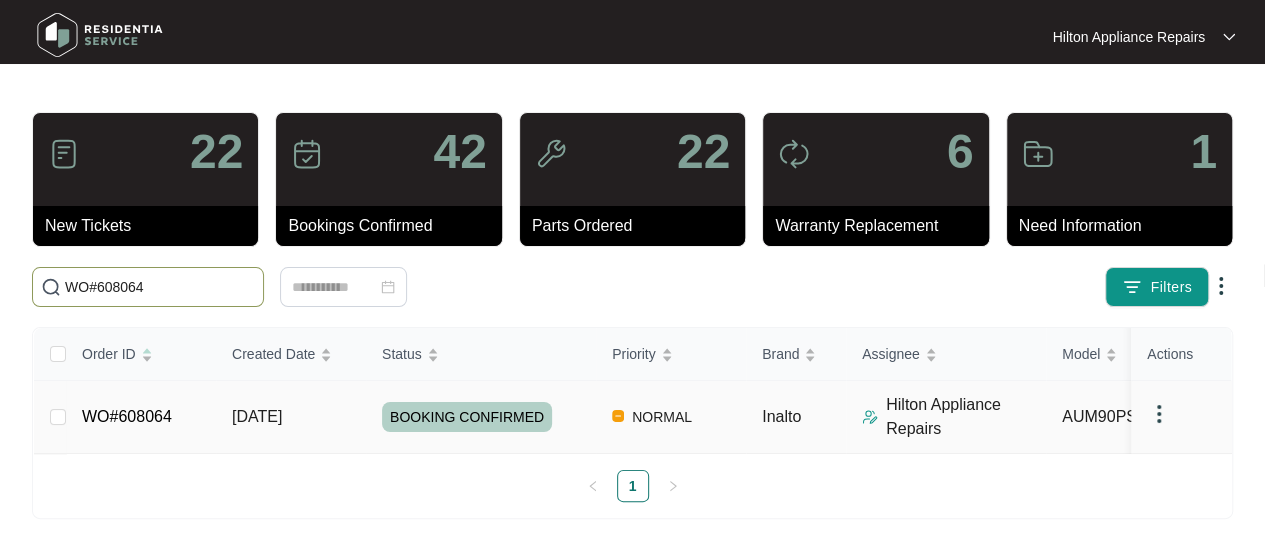 scroll, scrollTop: 13, scrollLeft: 0, axis: vertical 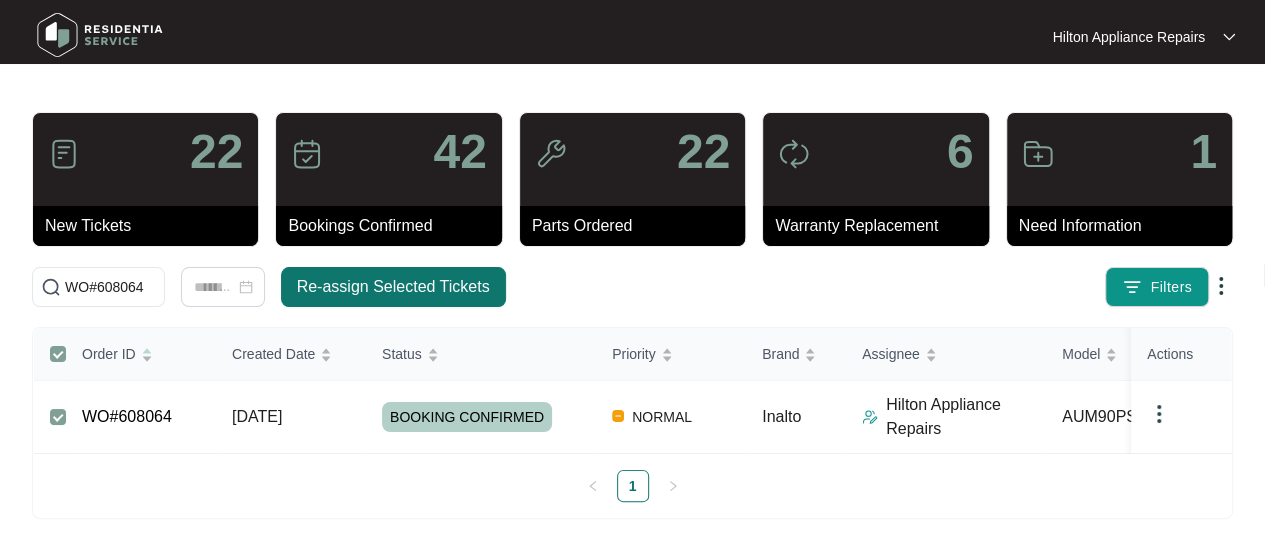 click on "Re-assign Selected Tickets" at bounding box center (393, 287) 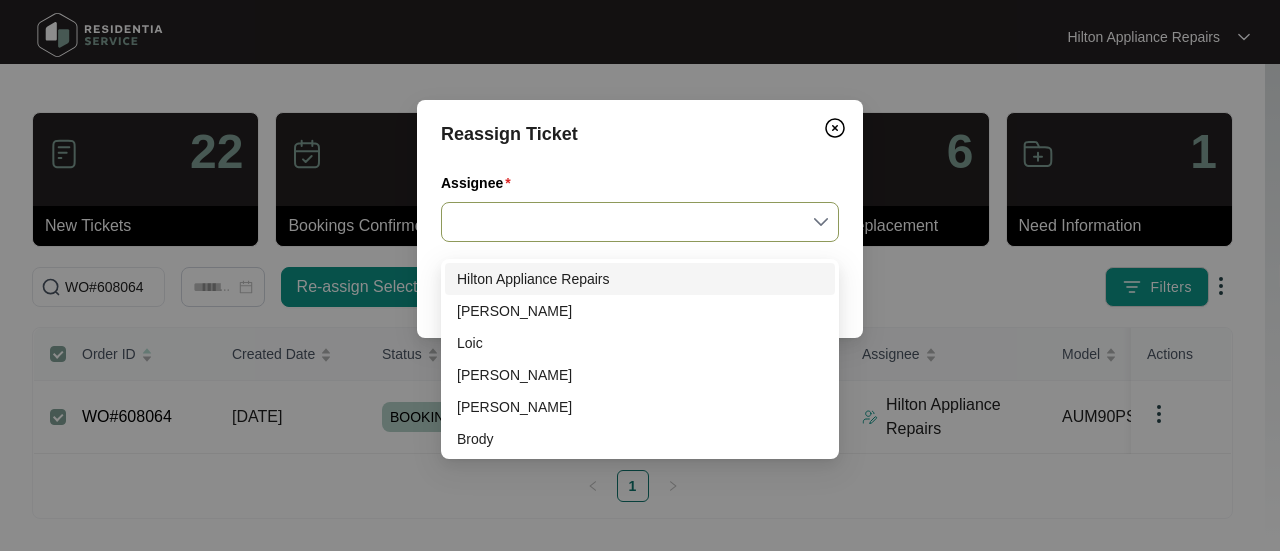 click on "Assignee" at bounding box center (640, 222) 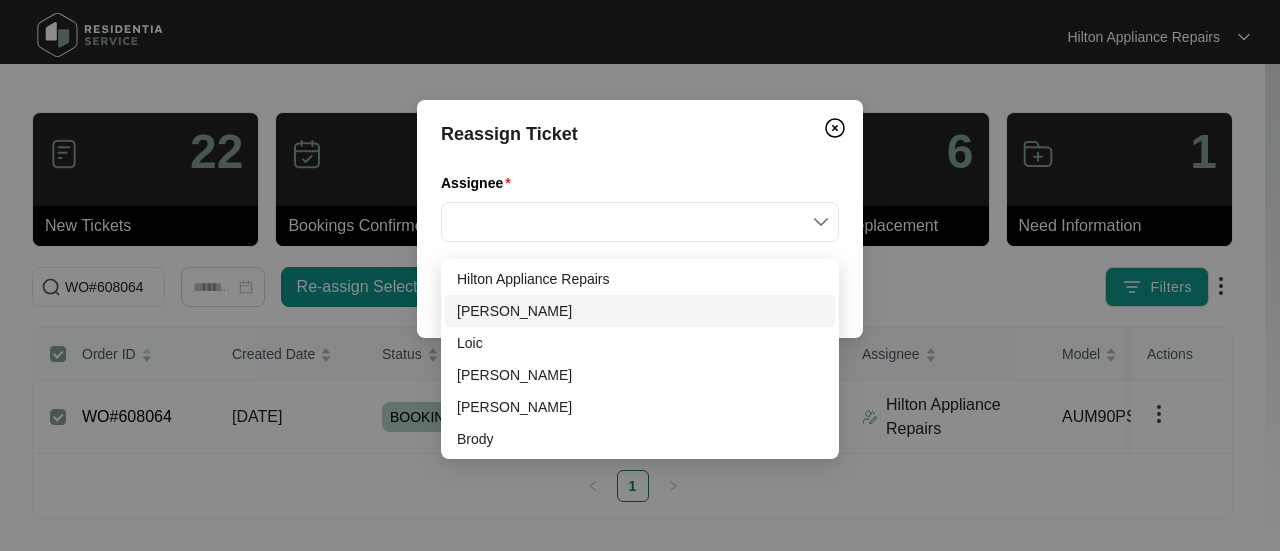 click on "Dean" at bounding box center (640, 311) 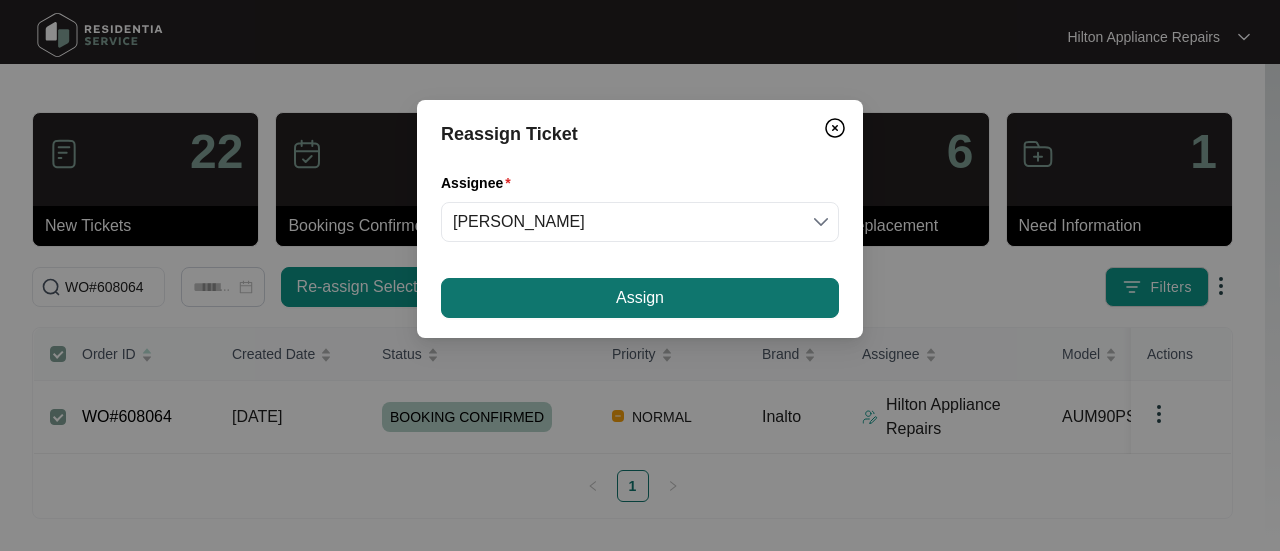 click on "Assign" at bounding box center [640, 298] 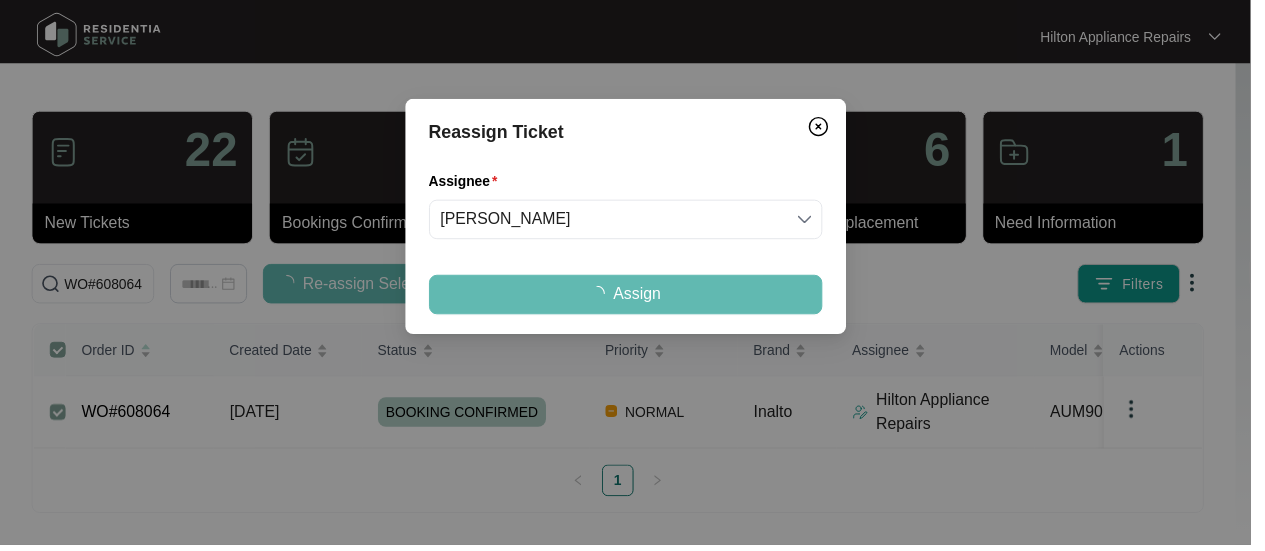 scroll, scrollTop: 0, scrollLeft: 0, axis: both 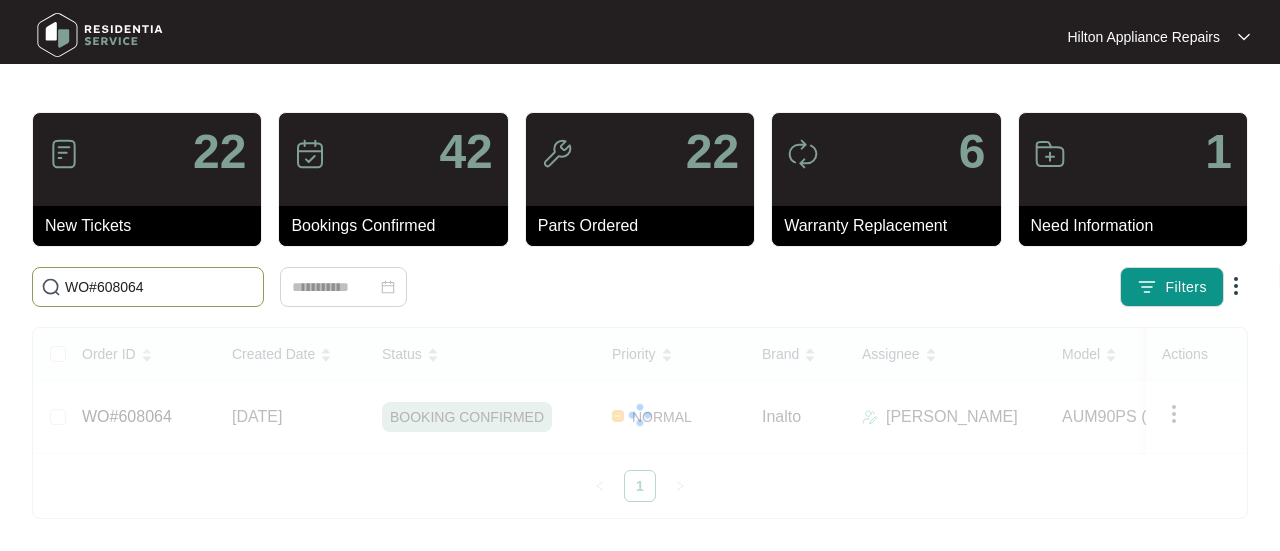 drag, startPoint x: 168, startPoint y: 275, endPoint x: 2, endPoint y: 278, distance: 166.0271 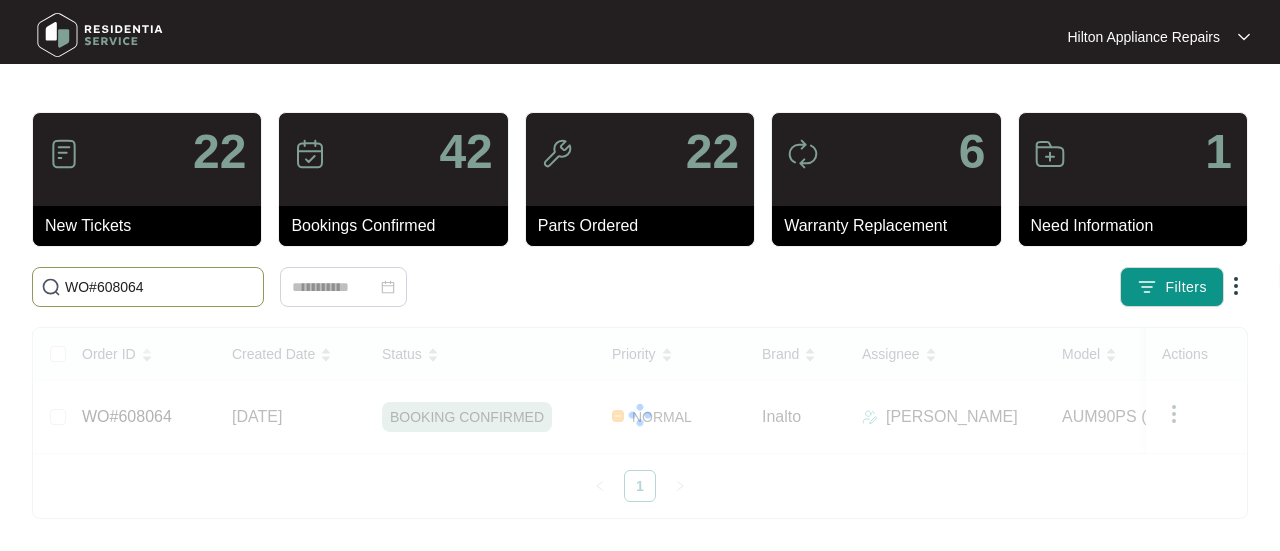 click on "22 New Tickets 42 Bookings Confirmed 22 Parts Ordered 6 Warranty Replacement 1 Need Information WO#608064   Filters Order ID Created Date Status Priority Brand Assignee Model Customer Name Purchased From Actions                       WO#608064 02/07/2025 BOOKING CONFIRMED NORMAL Inalto Dean Schroder AUM90PS (s+co)  Andrew & Zoe Home Assist 1" at bounding box center [640, 275] 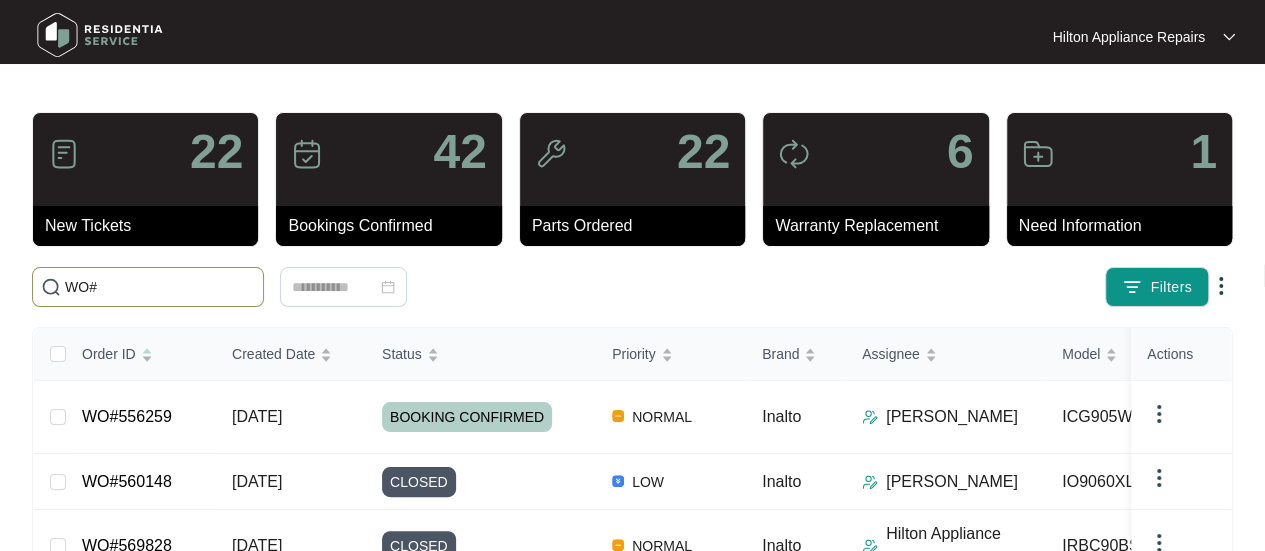 paste on "596069" 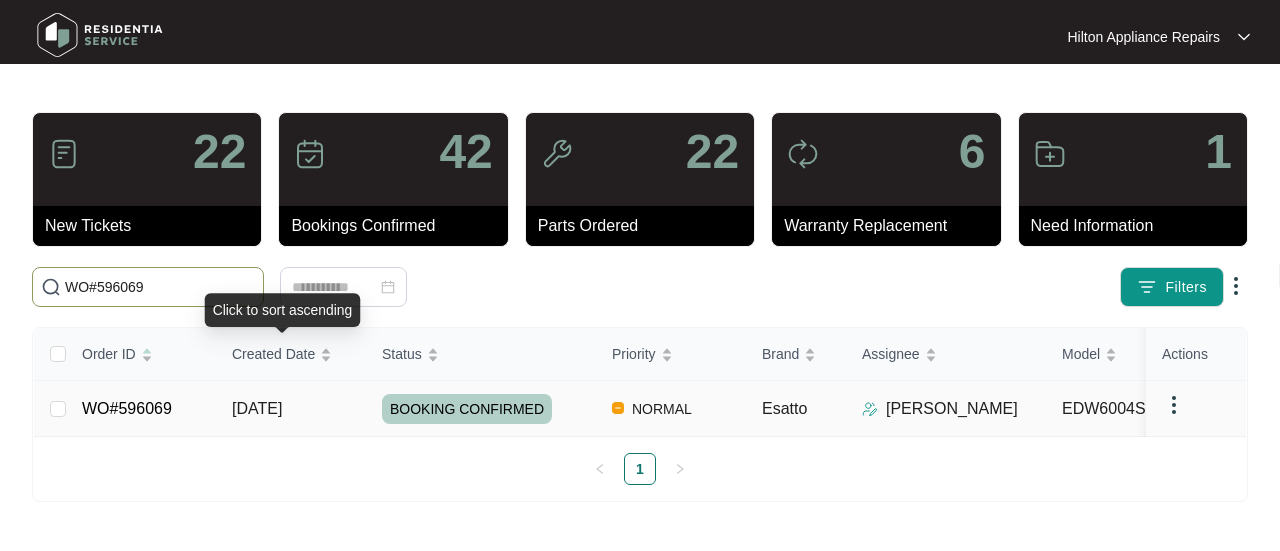type on "WO#596069" 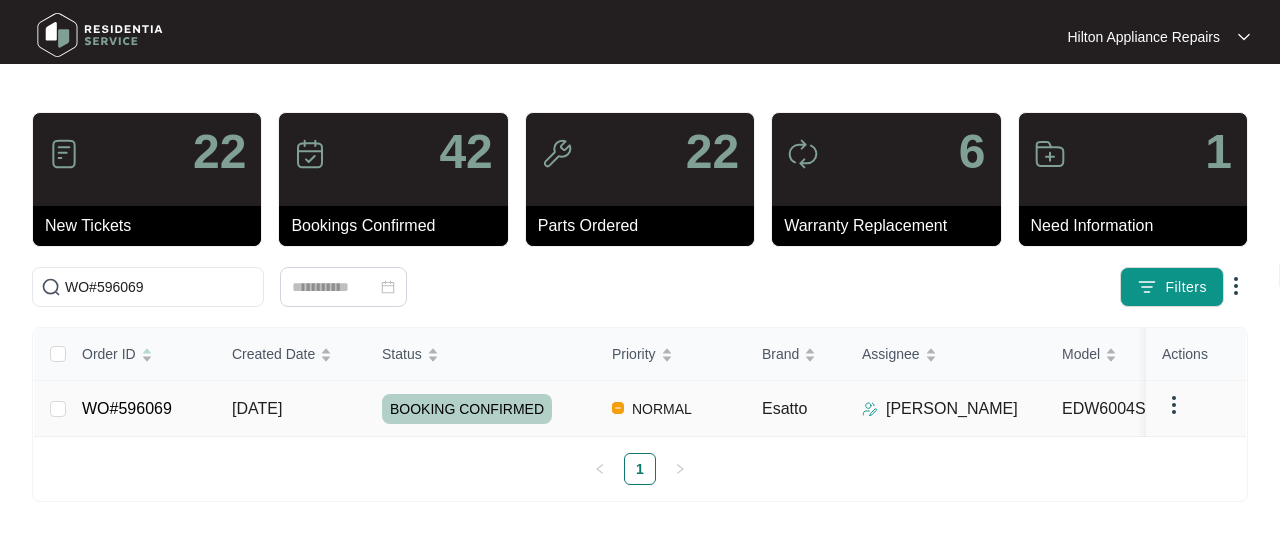 click on "05/06/2025" at bounding box center [257, 408] 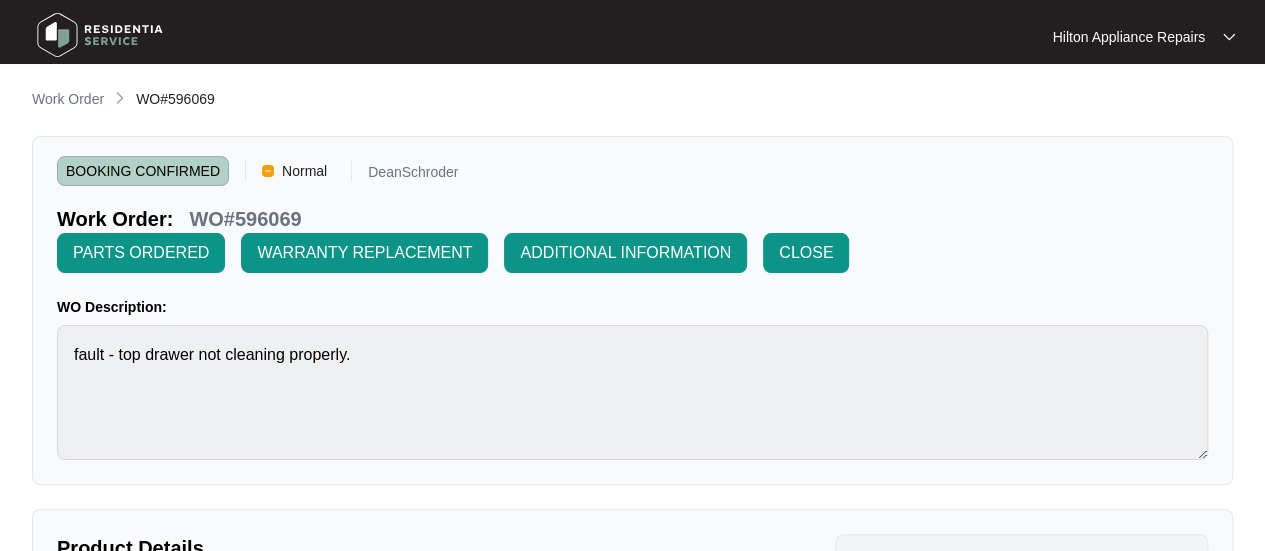 scroll, scrollTop: 0, scrollLeft: 0, axis: both 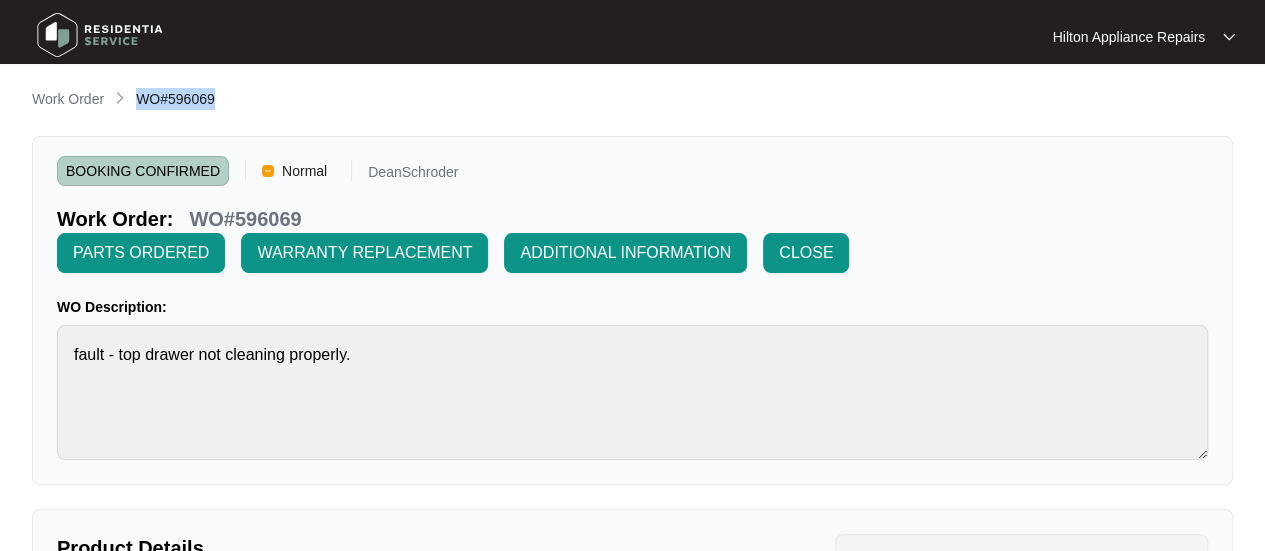 drag, startPoint x: 193, startPoint y: 99, endPoint x: 136, endPoint y: 99, distance: 57 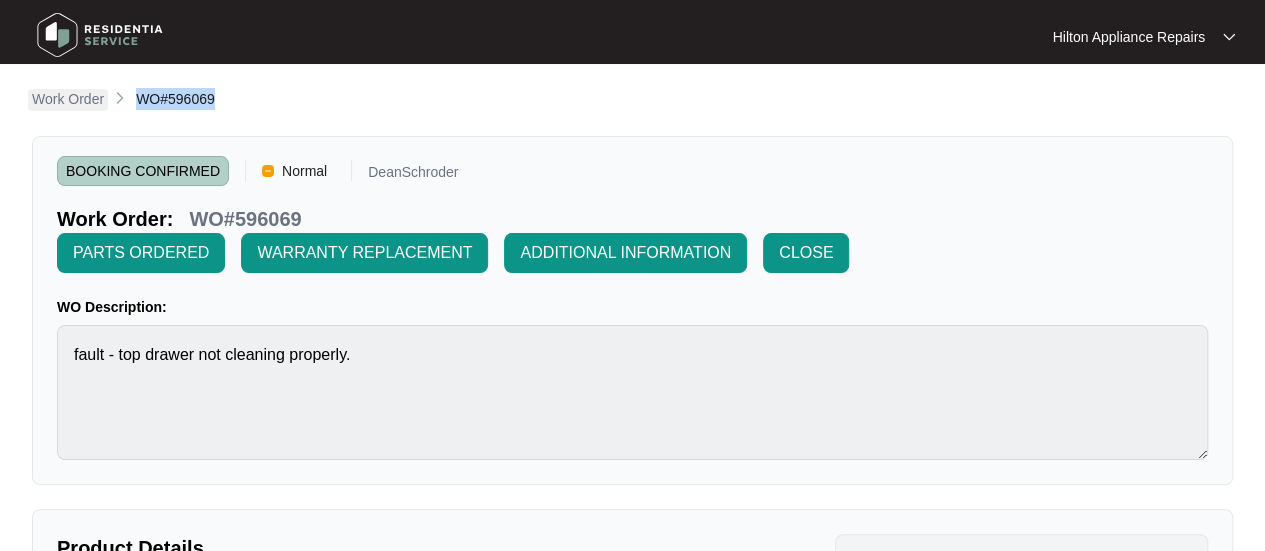 click on "Work Order" at bounding box center (68, 99) 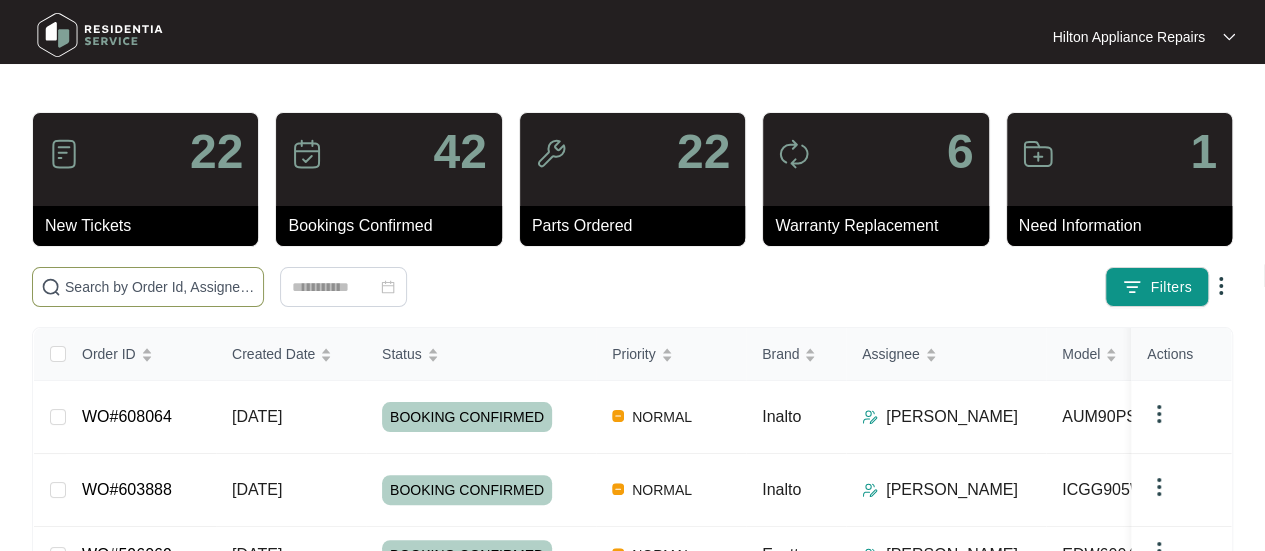 click at bounding box center (160, 287) 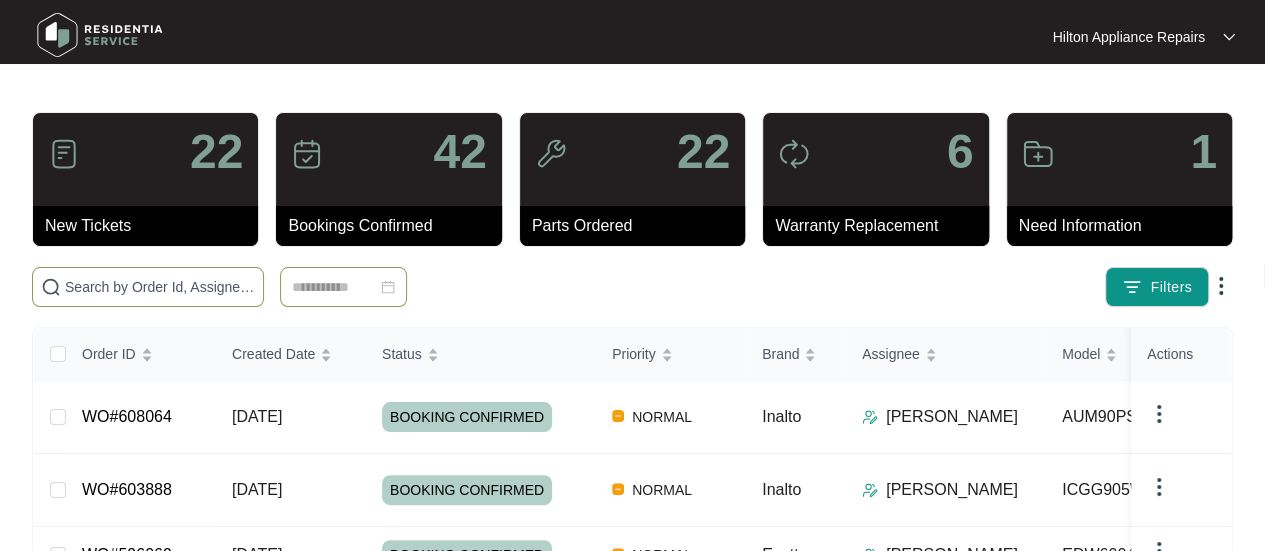 paste on "WO#596069" 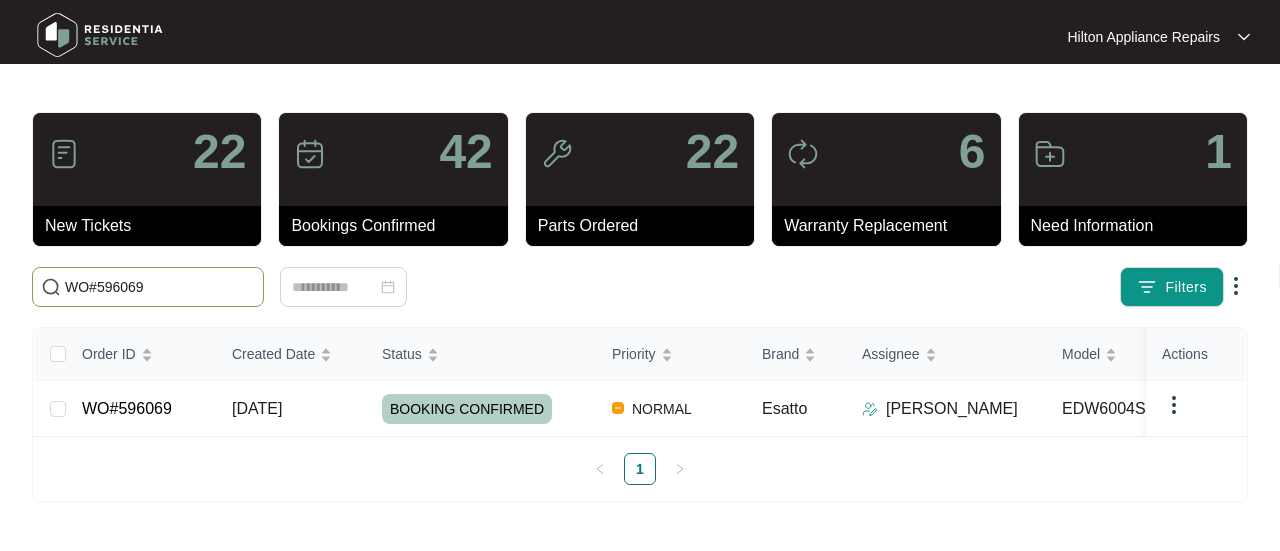 type on "WO#596069" 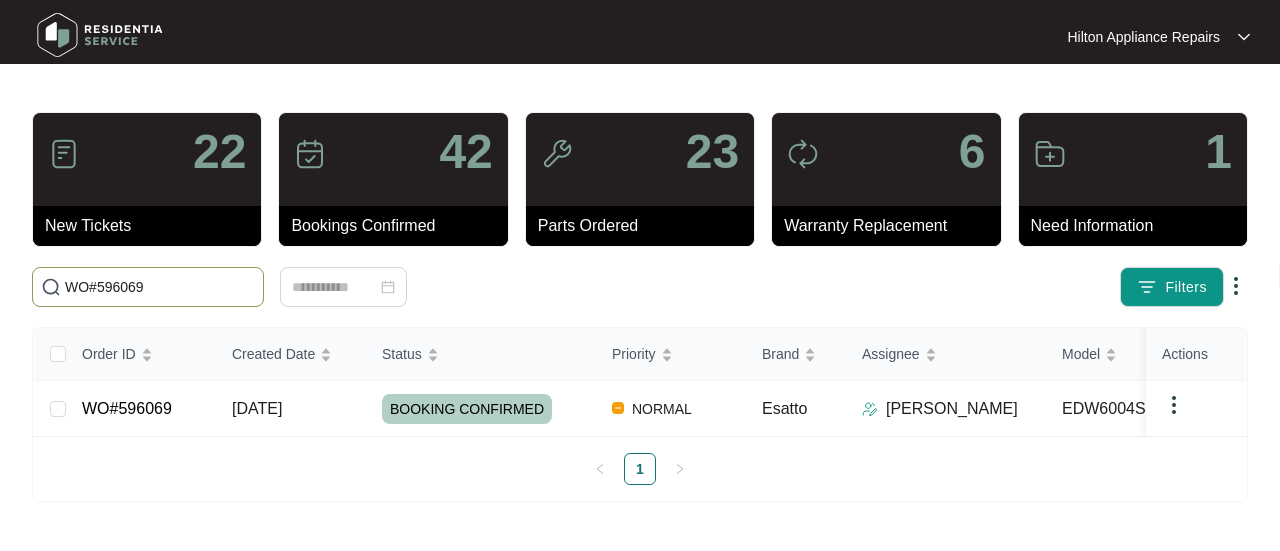 drag, startPoint x: 140, startPoint y: 286, endPoint x: 36, endPoint y: 281, distance: 104.120125 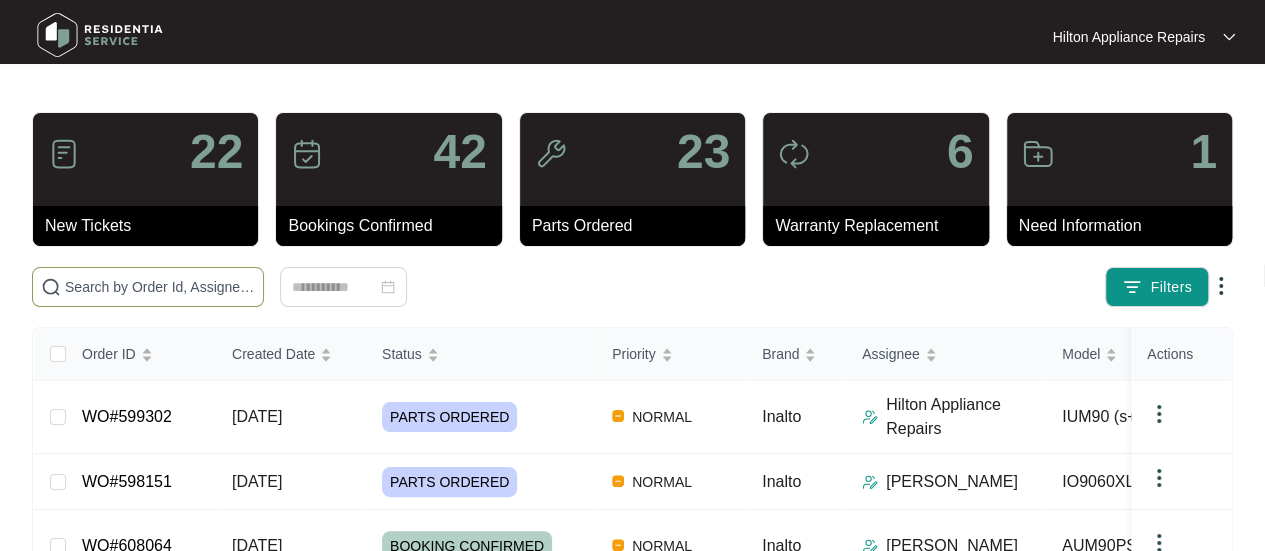 type 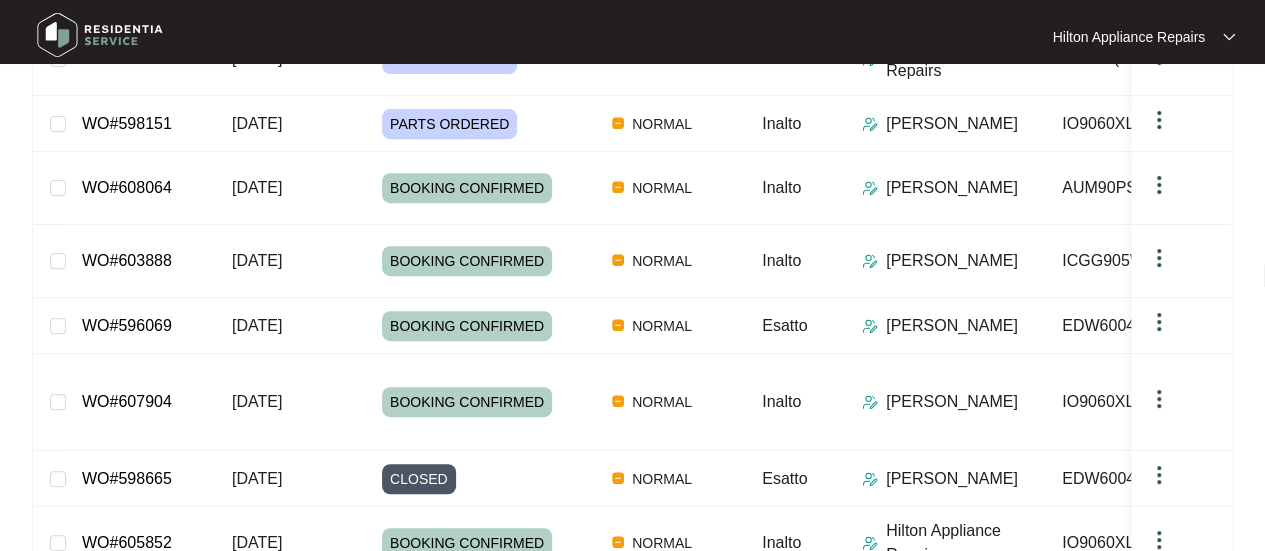 scroll, scrollTop: 123, scrollLeft: 0, axis: vertical 